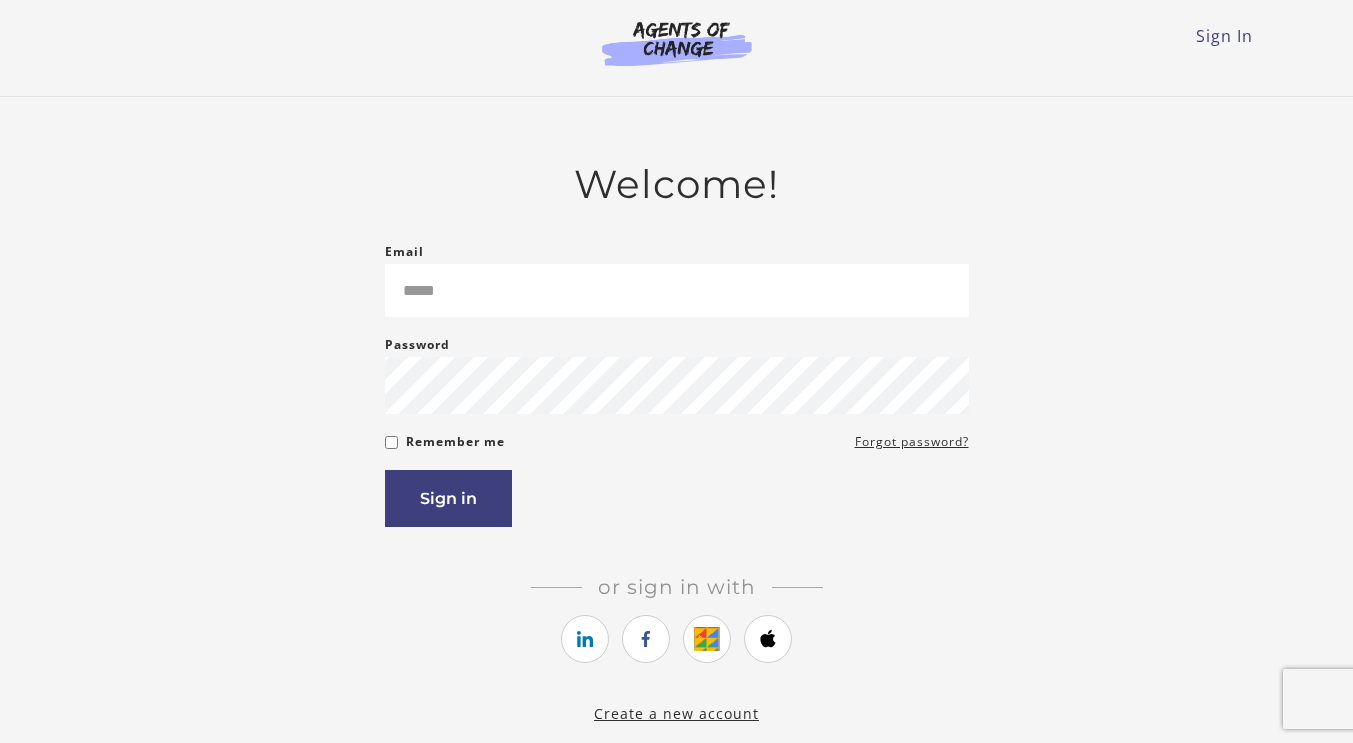 scroll, scrollTop: 0, scrollLeft: 0, axis: both 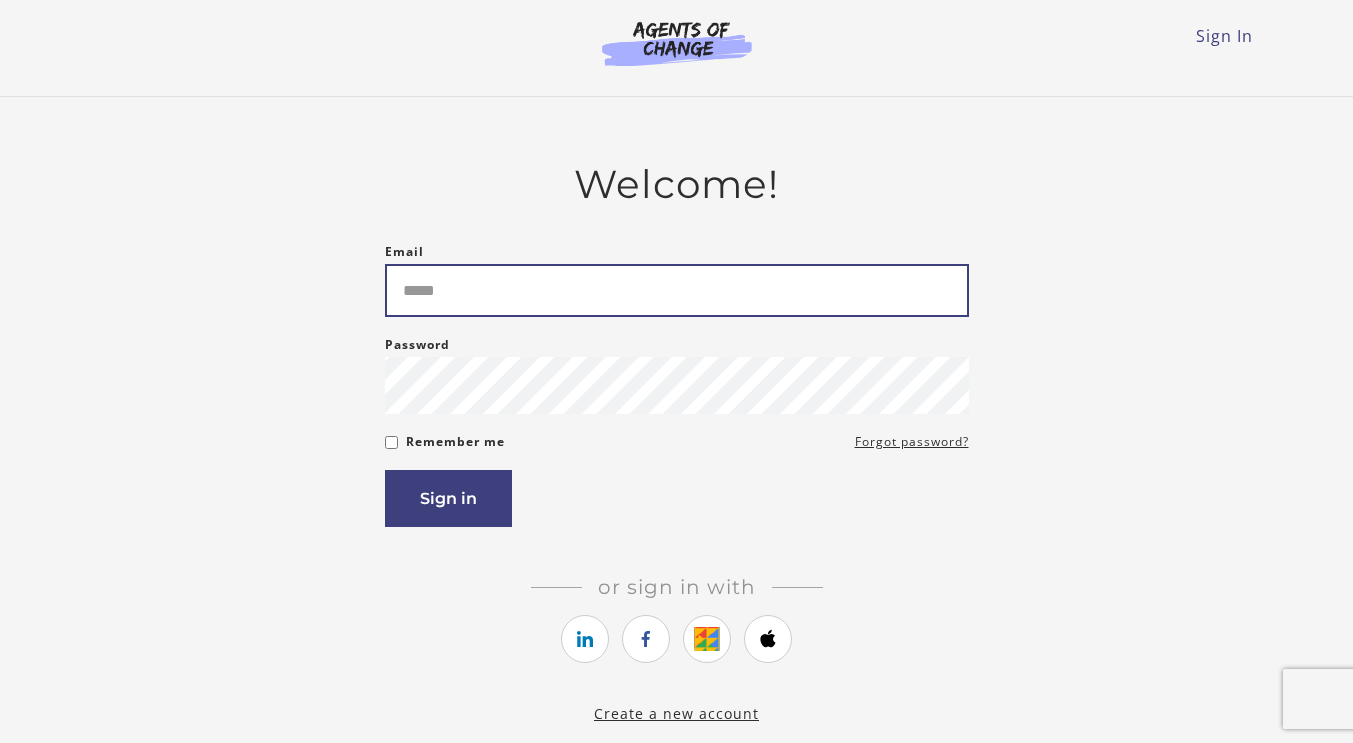 click on "Email" at bounding box center (677, 290) 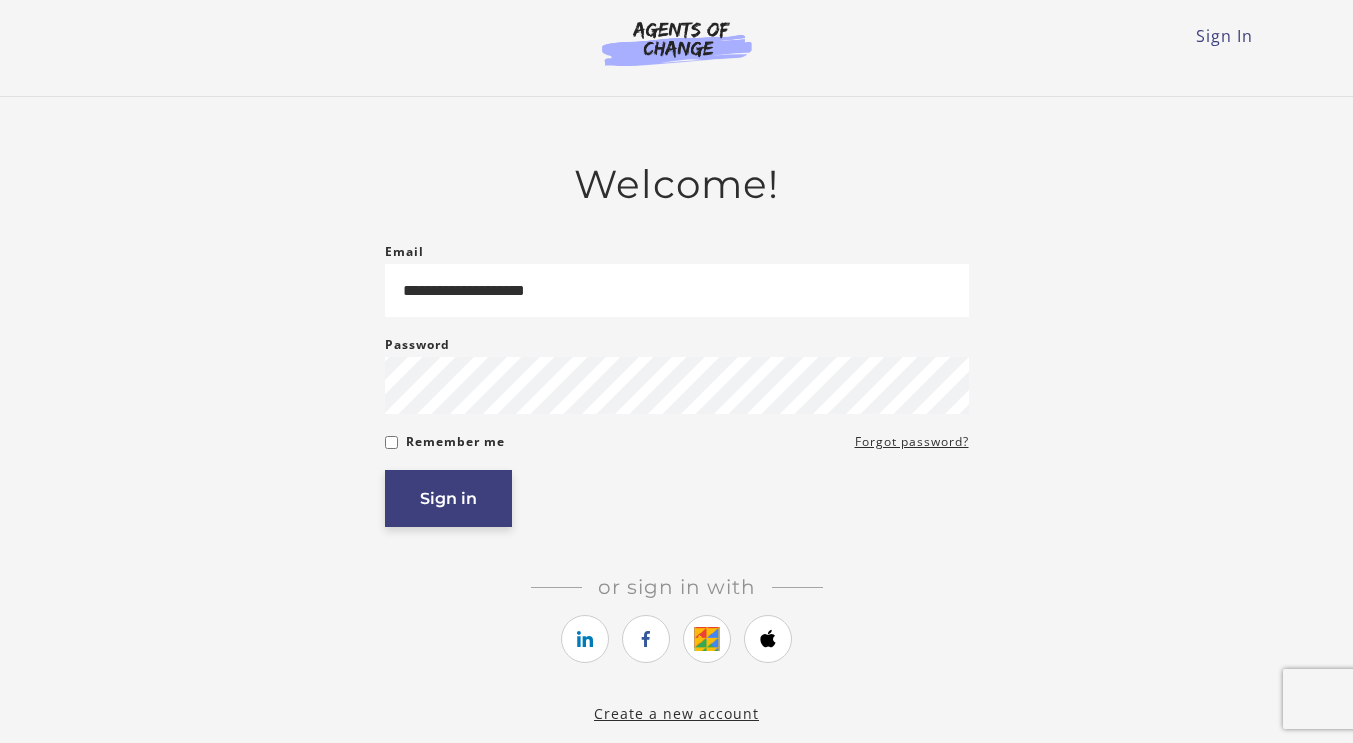 click on "Sign in" at bounding box center (448, 498) 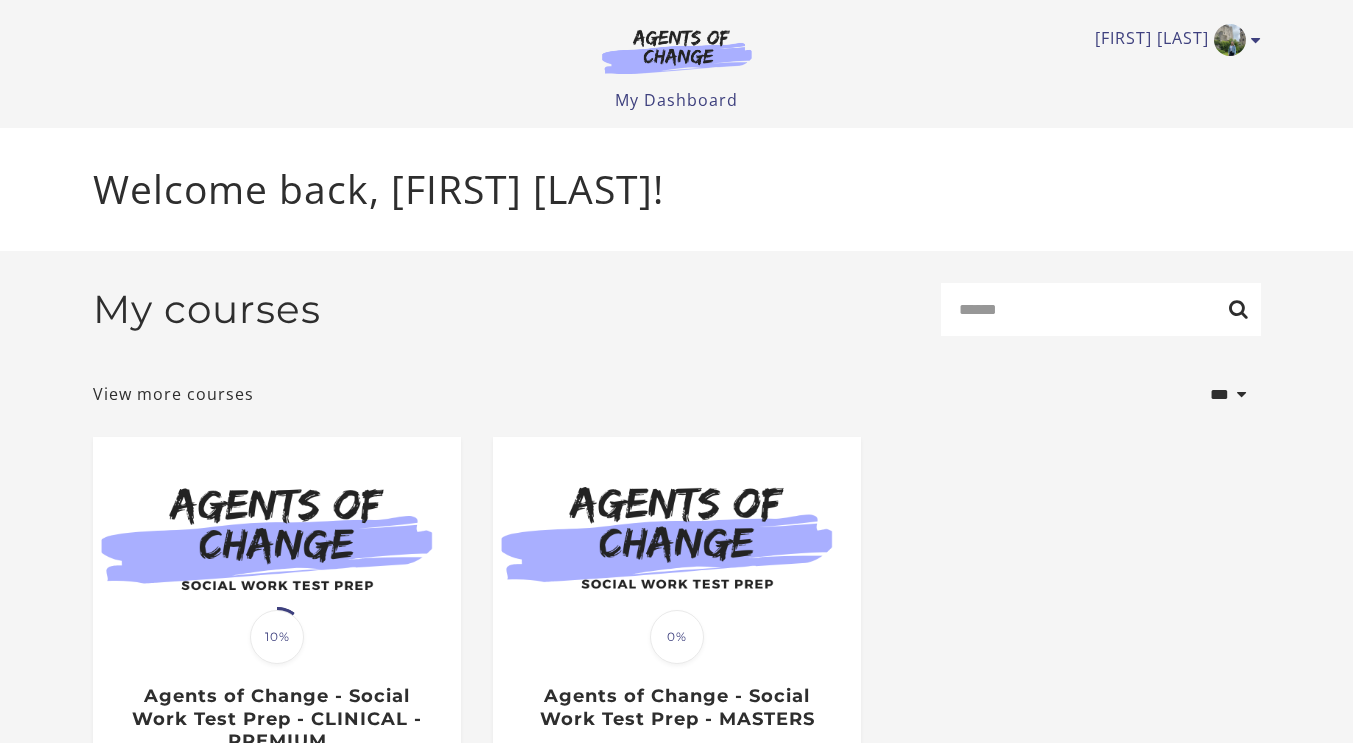 scroll, scrollTop: 0, scrollLeft: 0, axis: both 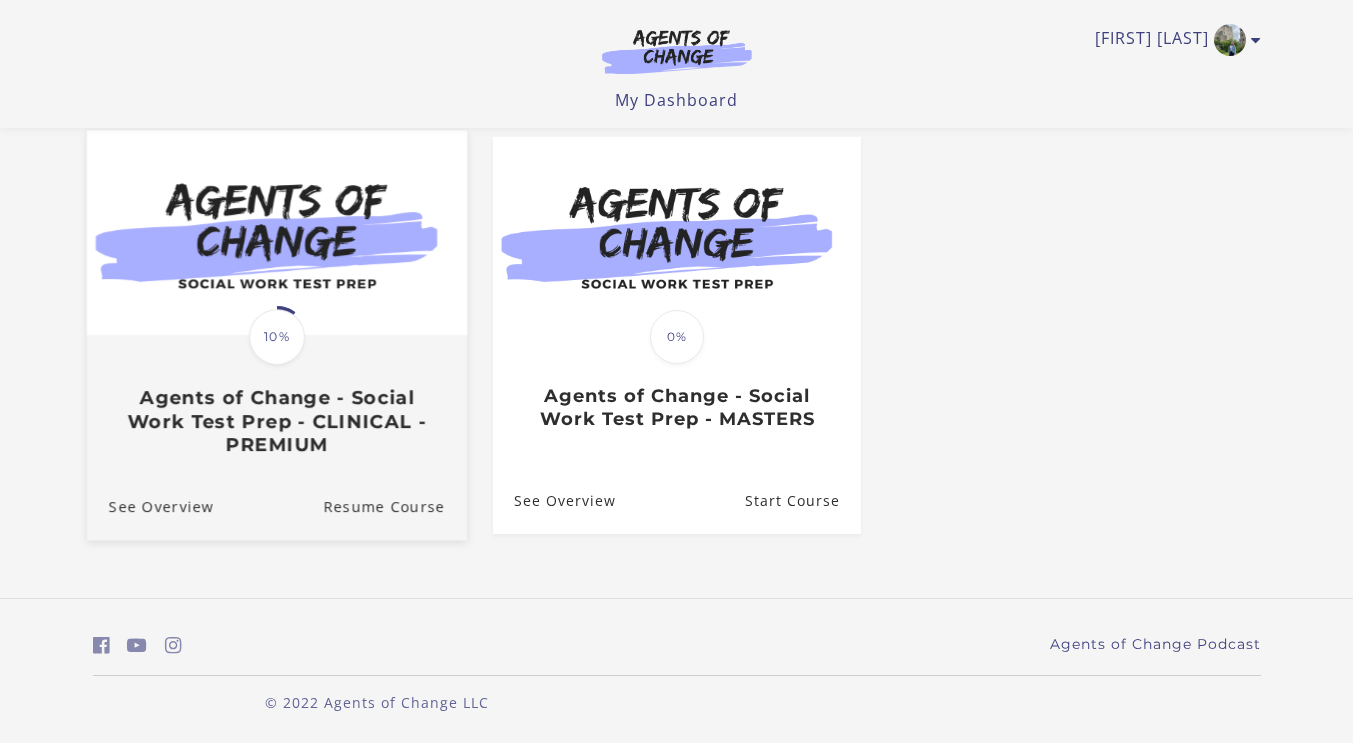 click on "Agents of Change - Social Work Test Prep - CLINICAL - PREMIUM" at bounding box center (276, 422) 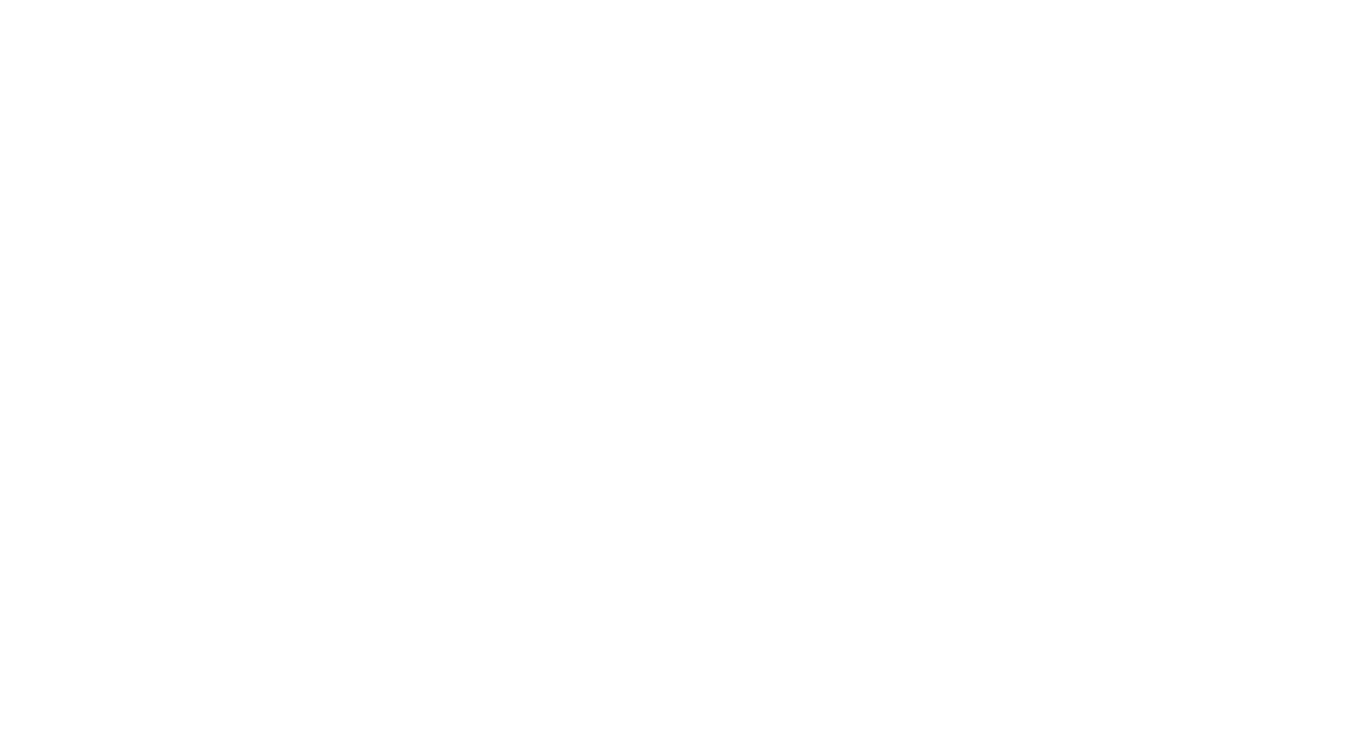 scroll, scrollTop: 0, scrollLeft: 0, axis: both 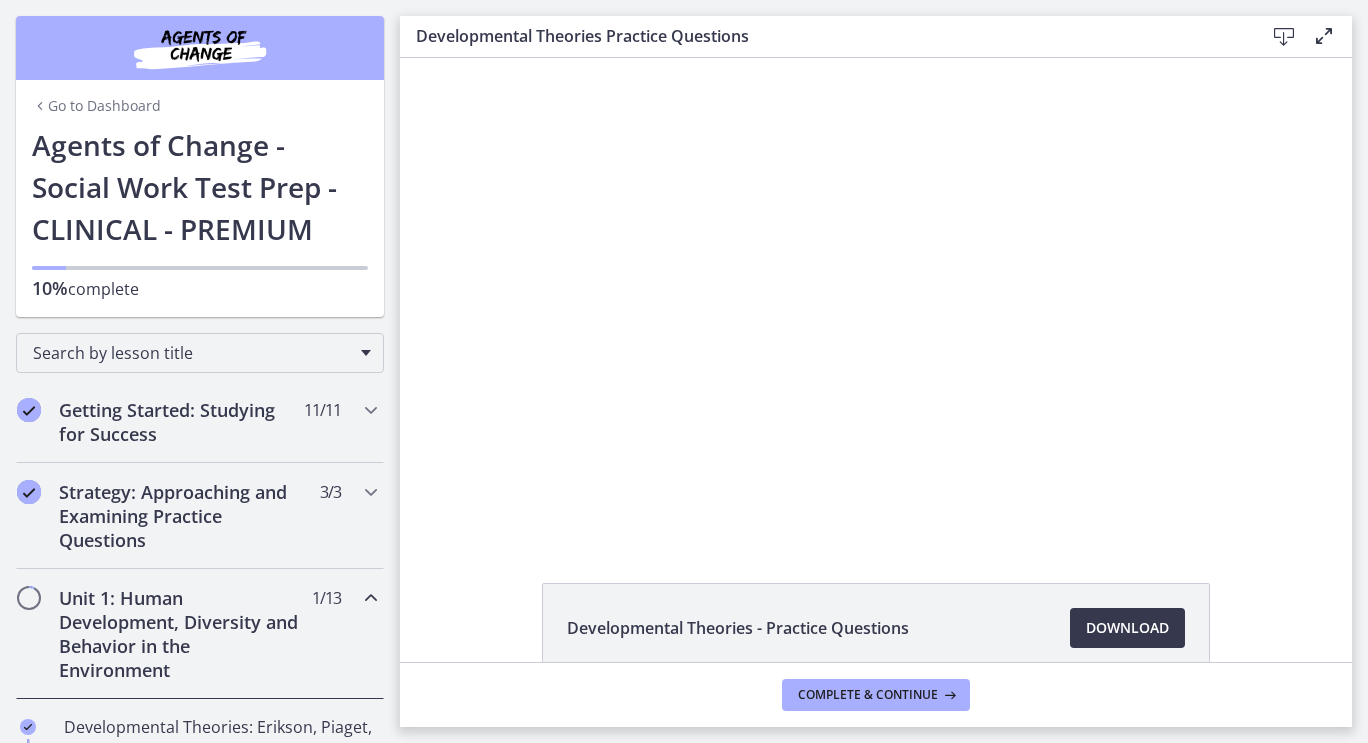 click on "Unit 1: Human Development, Diversity and Behavior in the Environment" at bounding box center (181, 634) 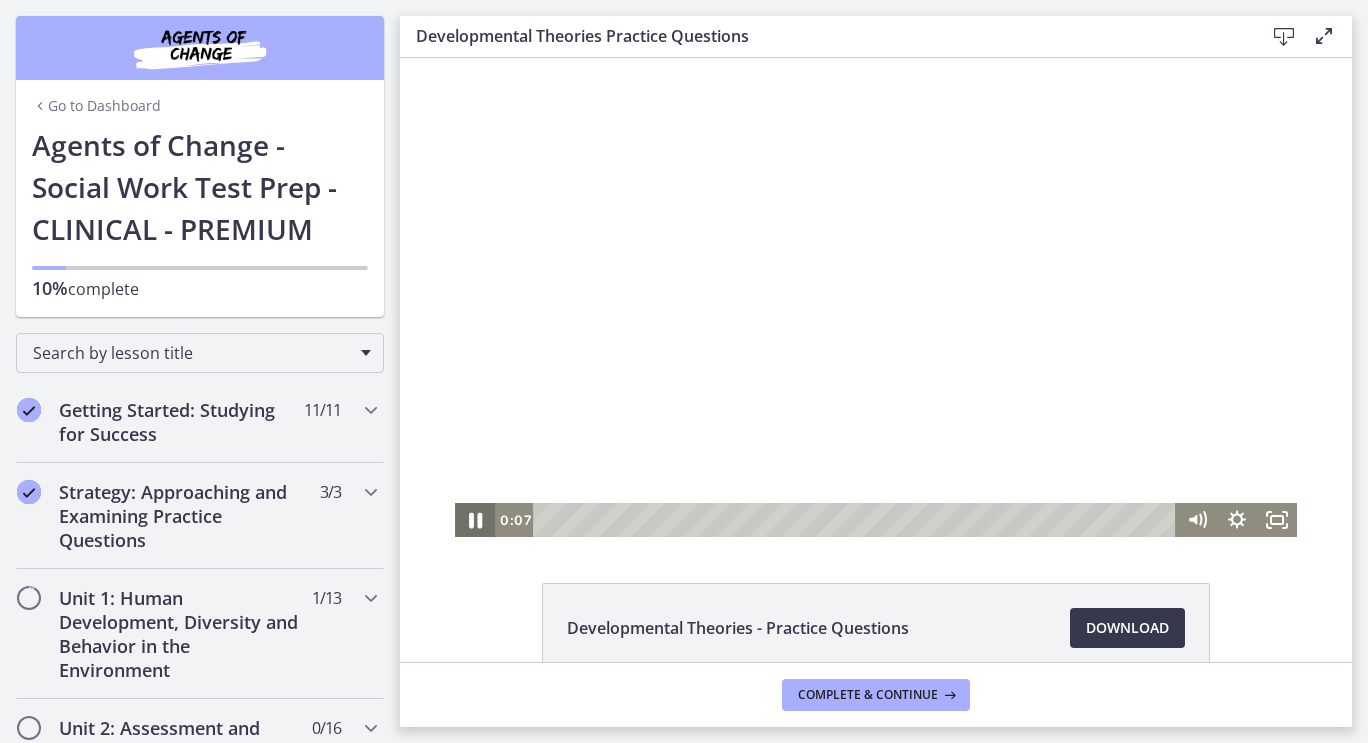 click 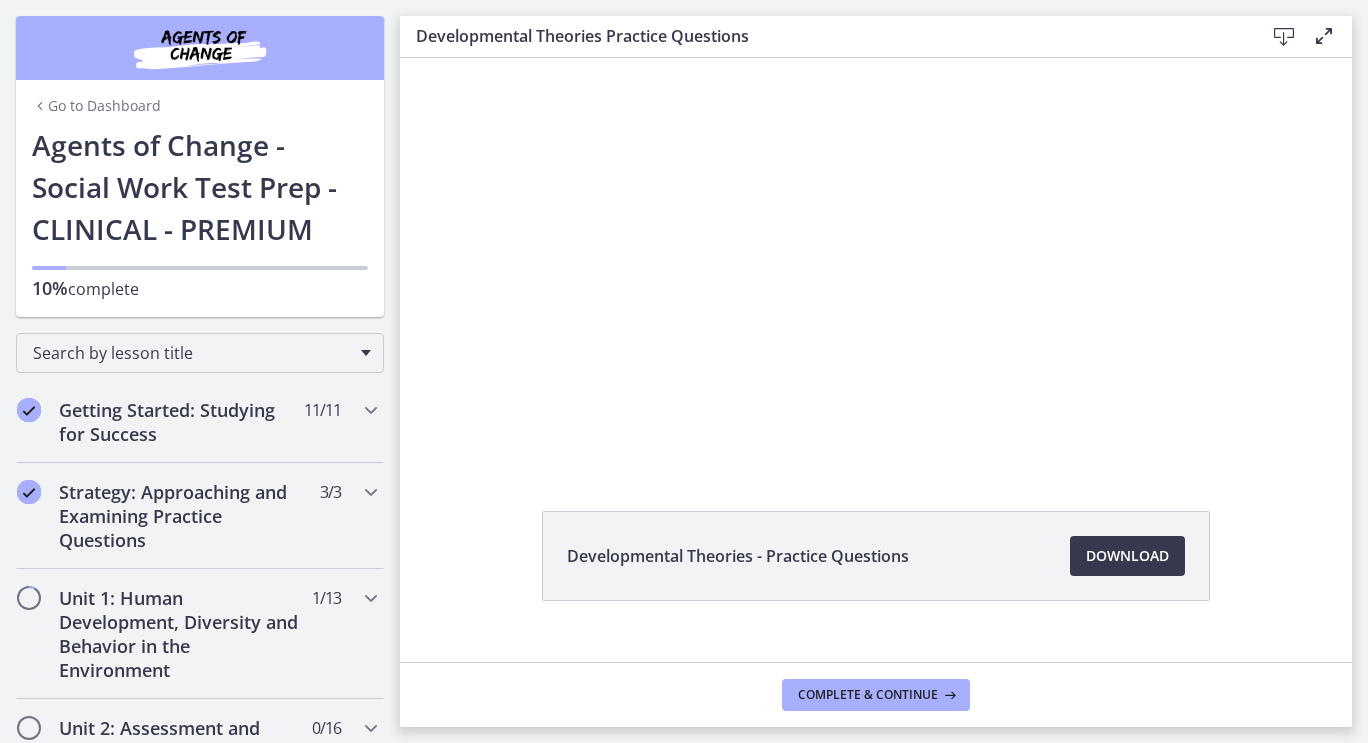 scroll, scrollTop: 107, scrollLeft: 0, axis: vertical 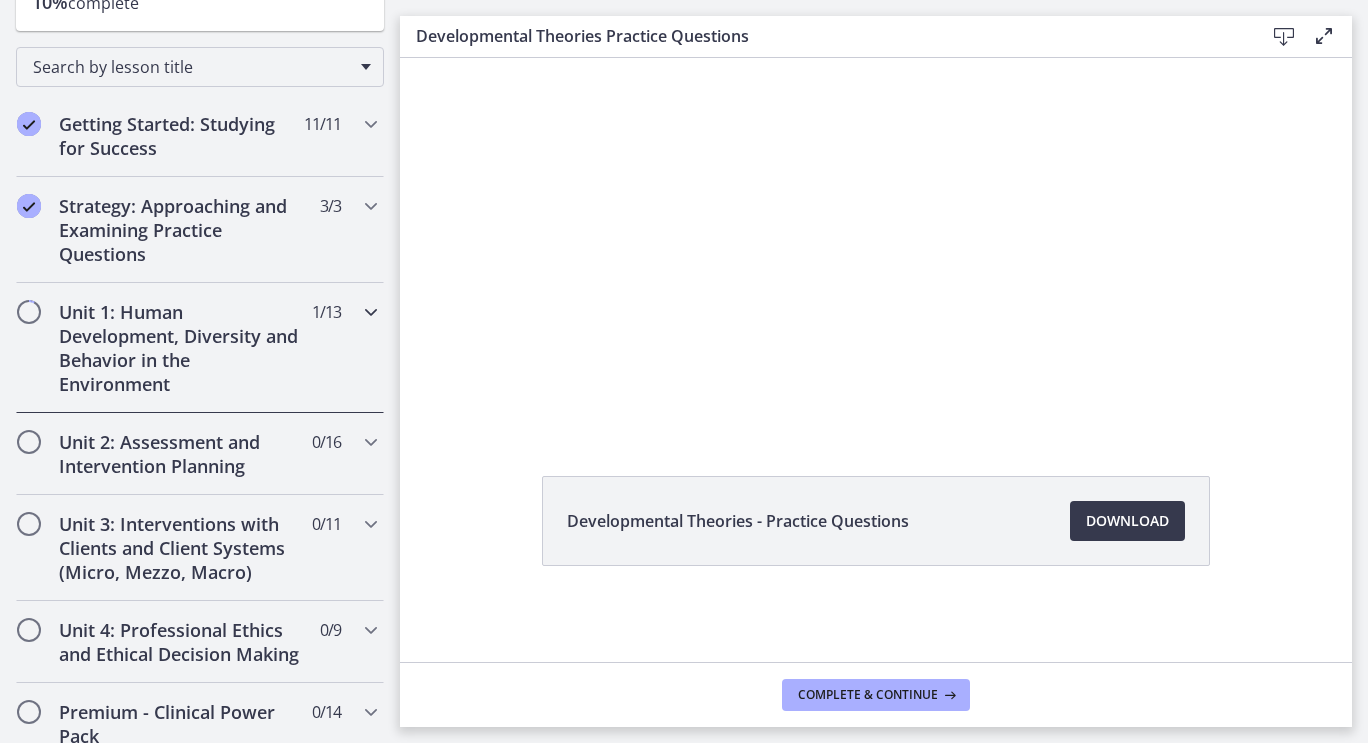click on "Unit 1: Human Development, Diversity and Behavior in the Environment" at bounding box center (181, 348) 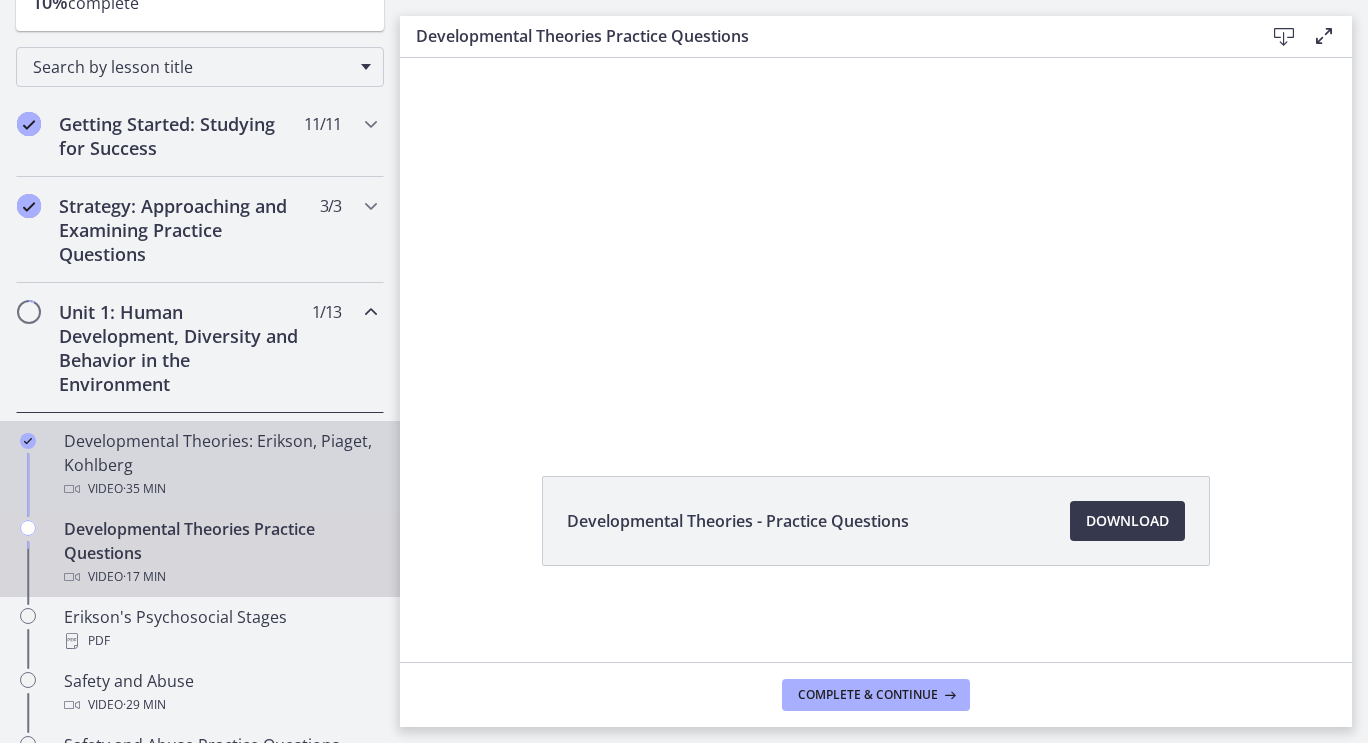 click on "Developmental Theories: Erikson, Piaget, Kohlberg
Video
·  35 min" at bounding box center [220, 465] 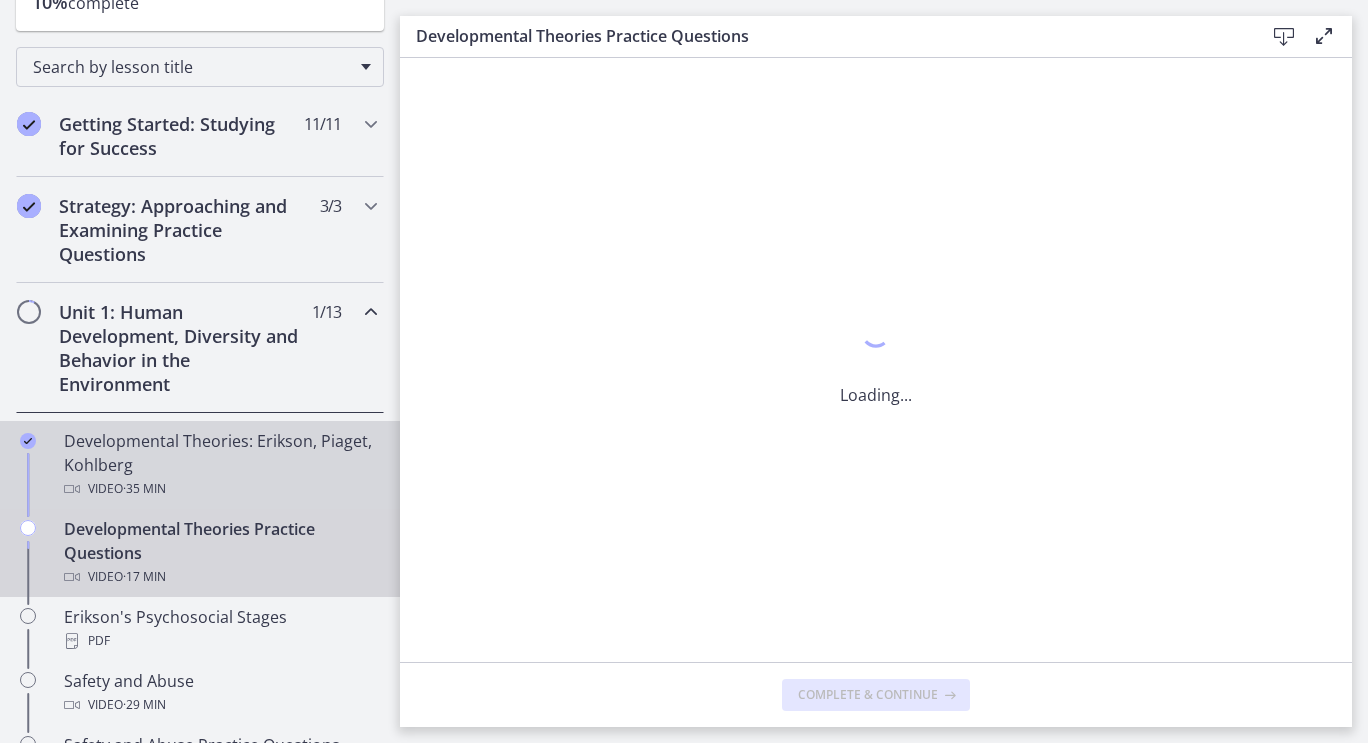 scroll, scrollTop: 0, scrollLeft: 0, axis: both 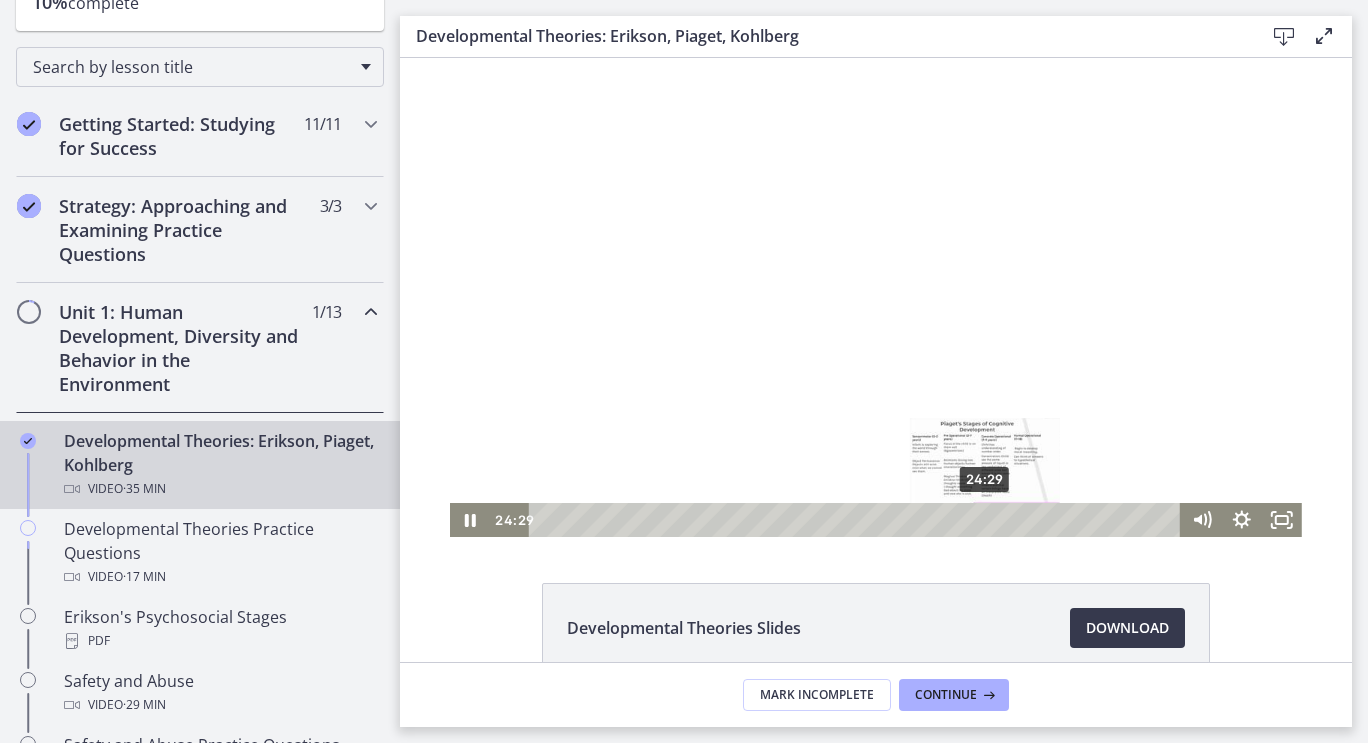 click on "24:29" at bounding box center [857, 520] 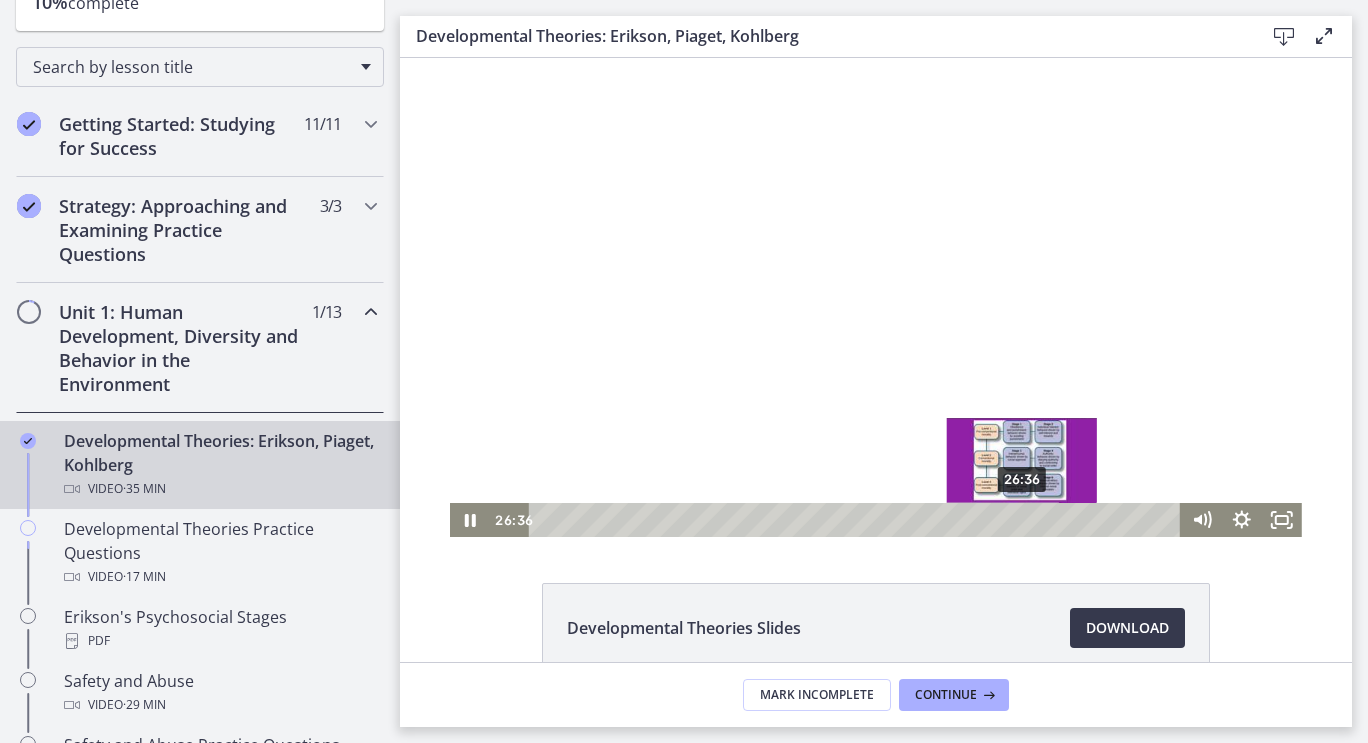 click on "26:36" at bounding box center (857, 520) 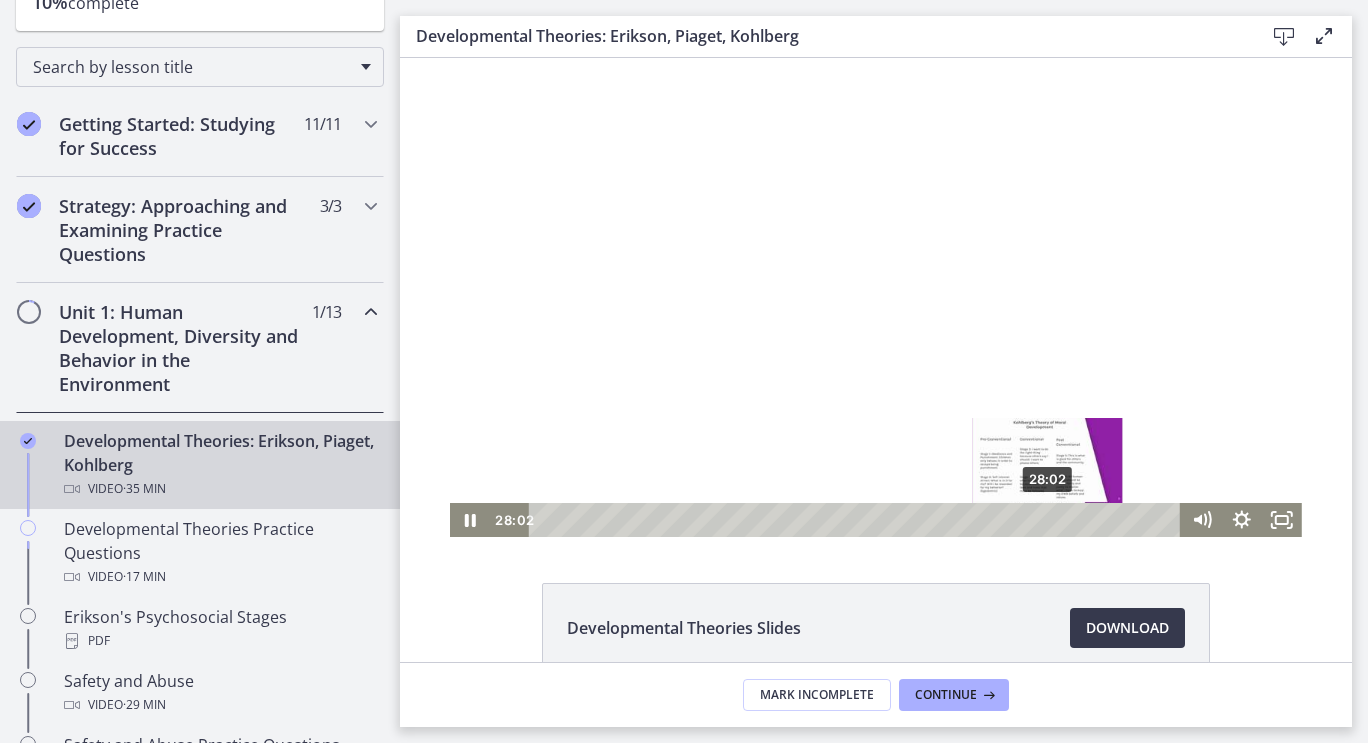 click on "28:02" at bounding box center (857, 520) 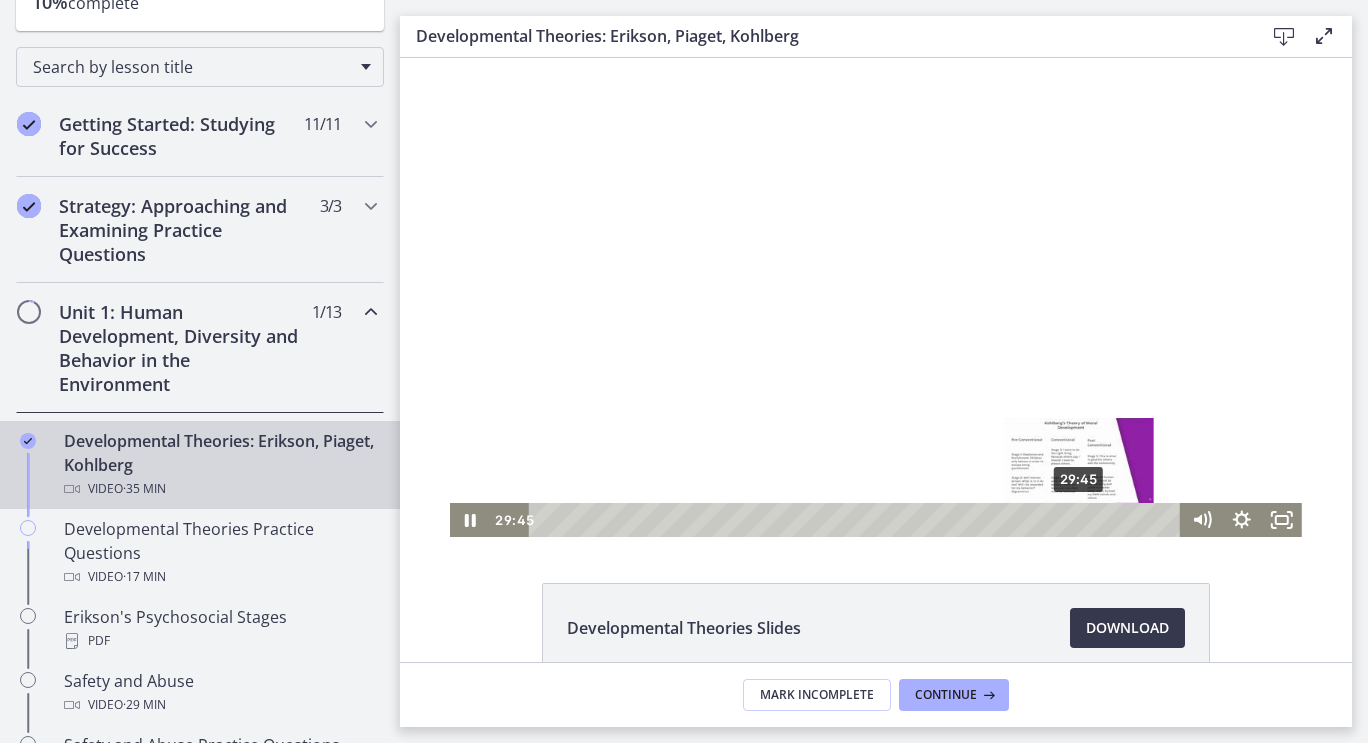 click on "29:45" at bounding box center [857, 520] 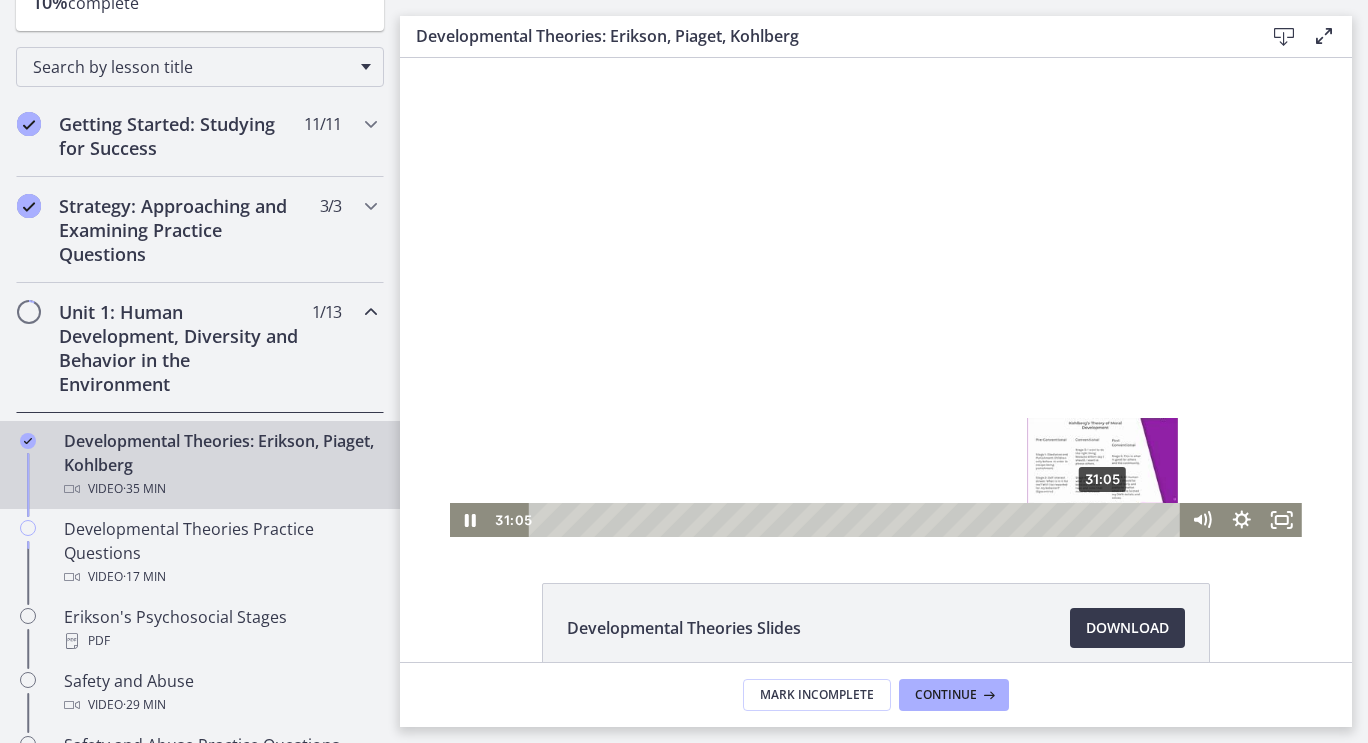 click on "31:05" at bounding box center (857, 520) 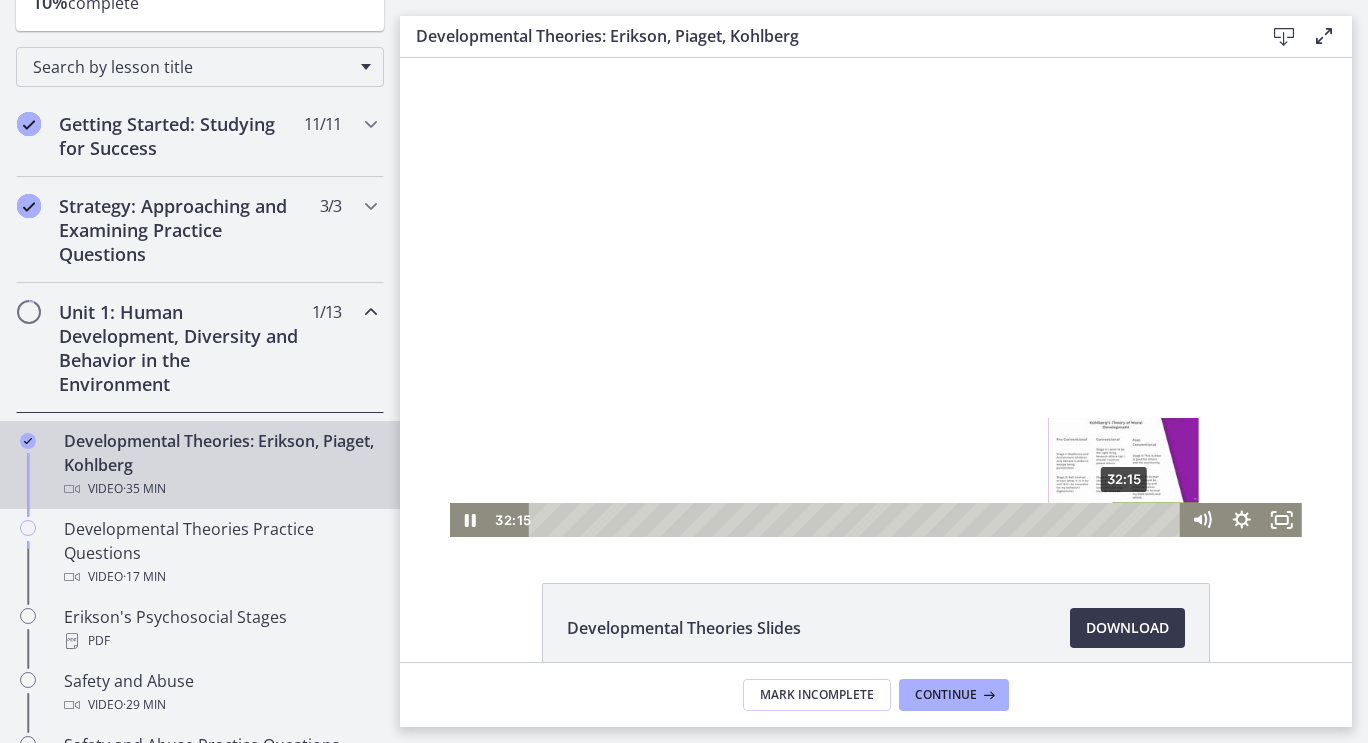 click on "32:15" at bounding box center (857, 520) 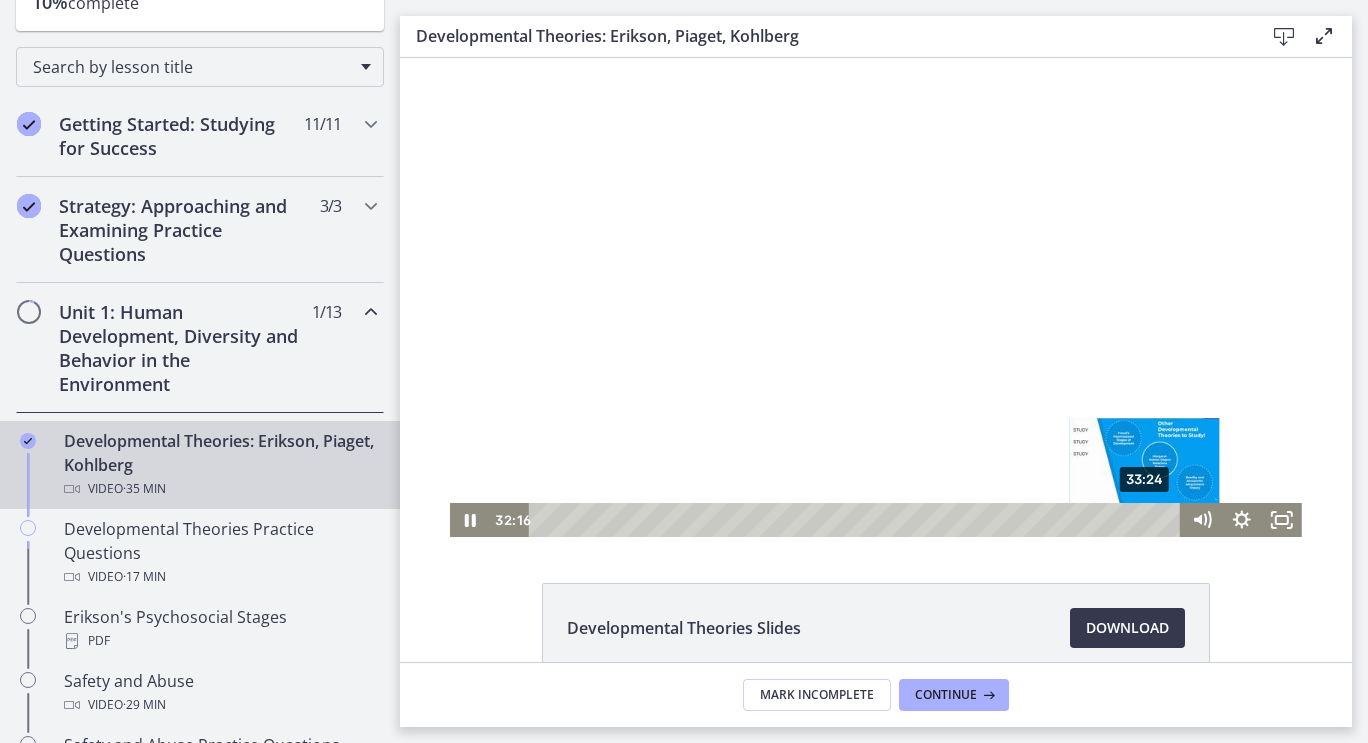 click on "33:24" at bounding box center [857, 520] 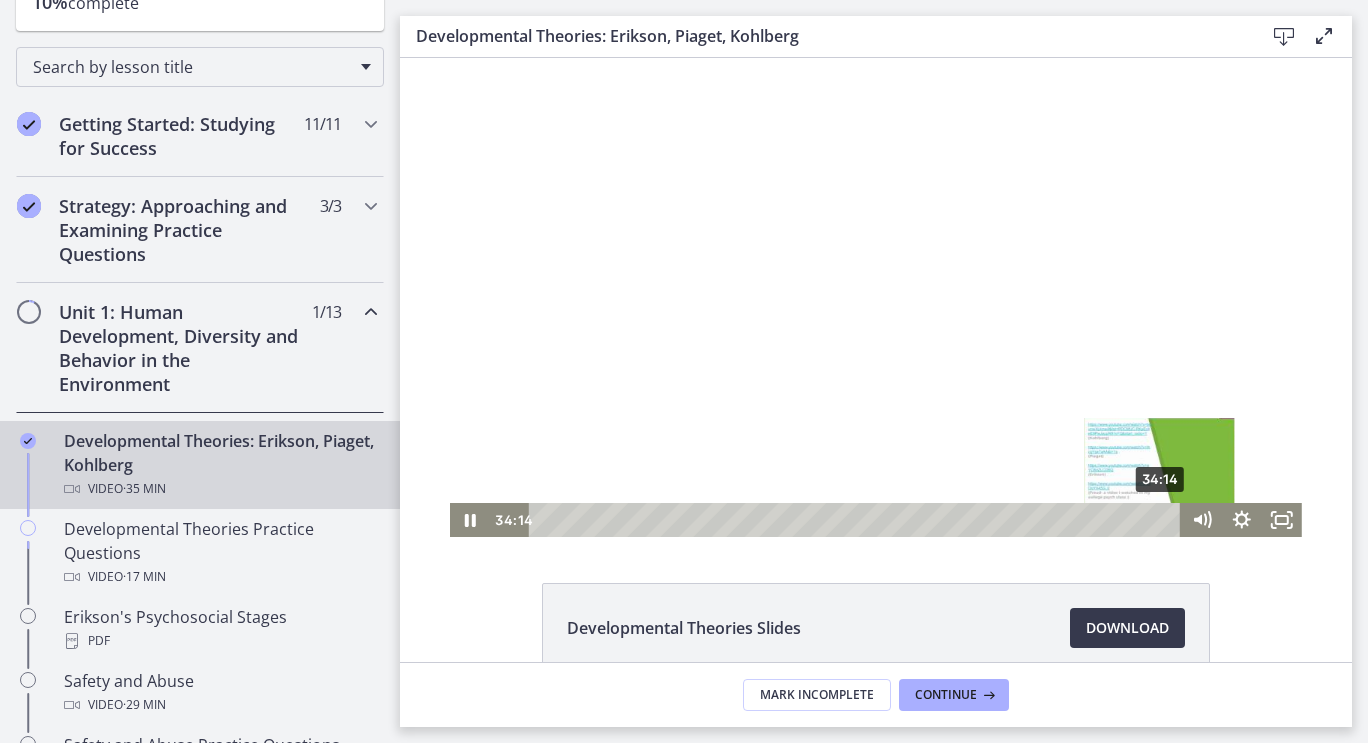 click on "34:14" at bounding box center (857, 520) 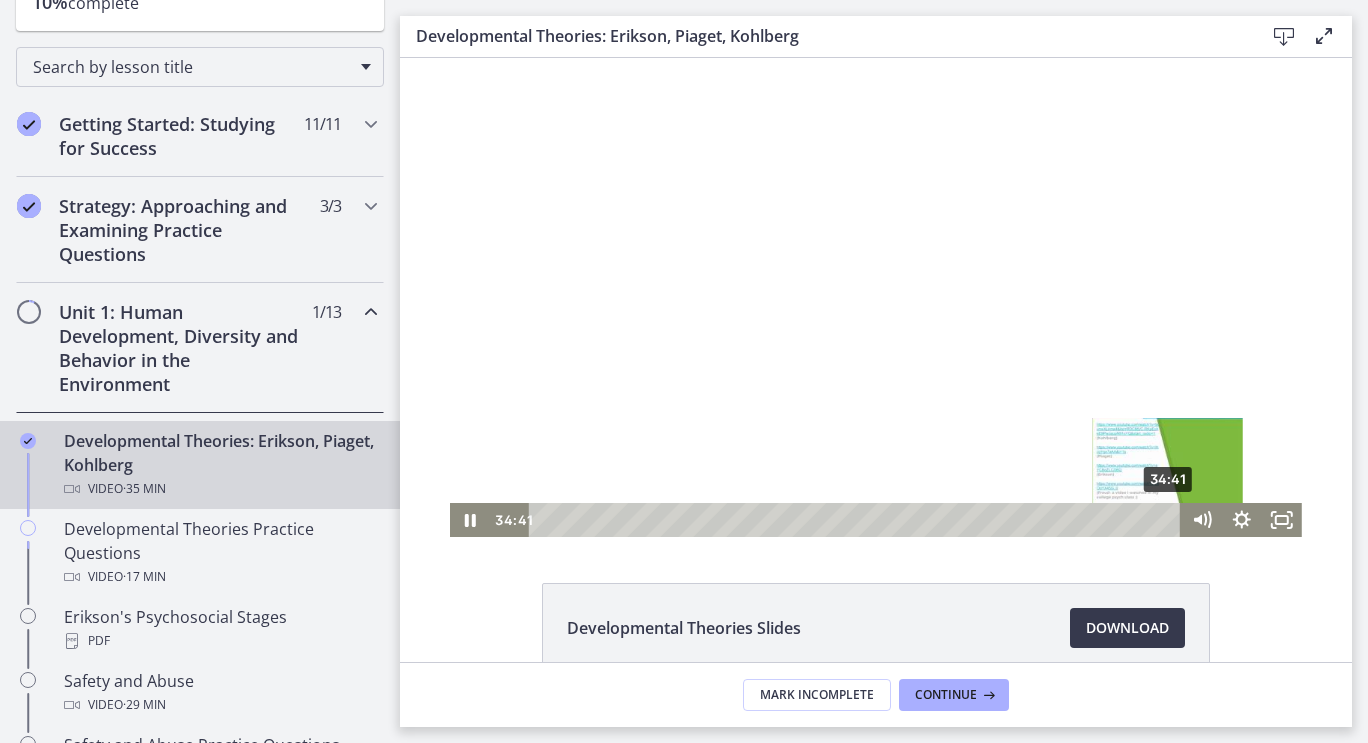click on "34:41" at bounding box center [857, 520] 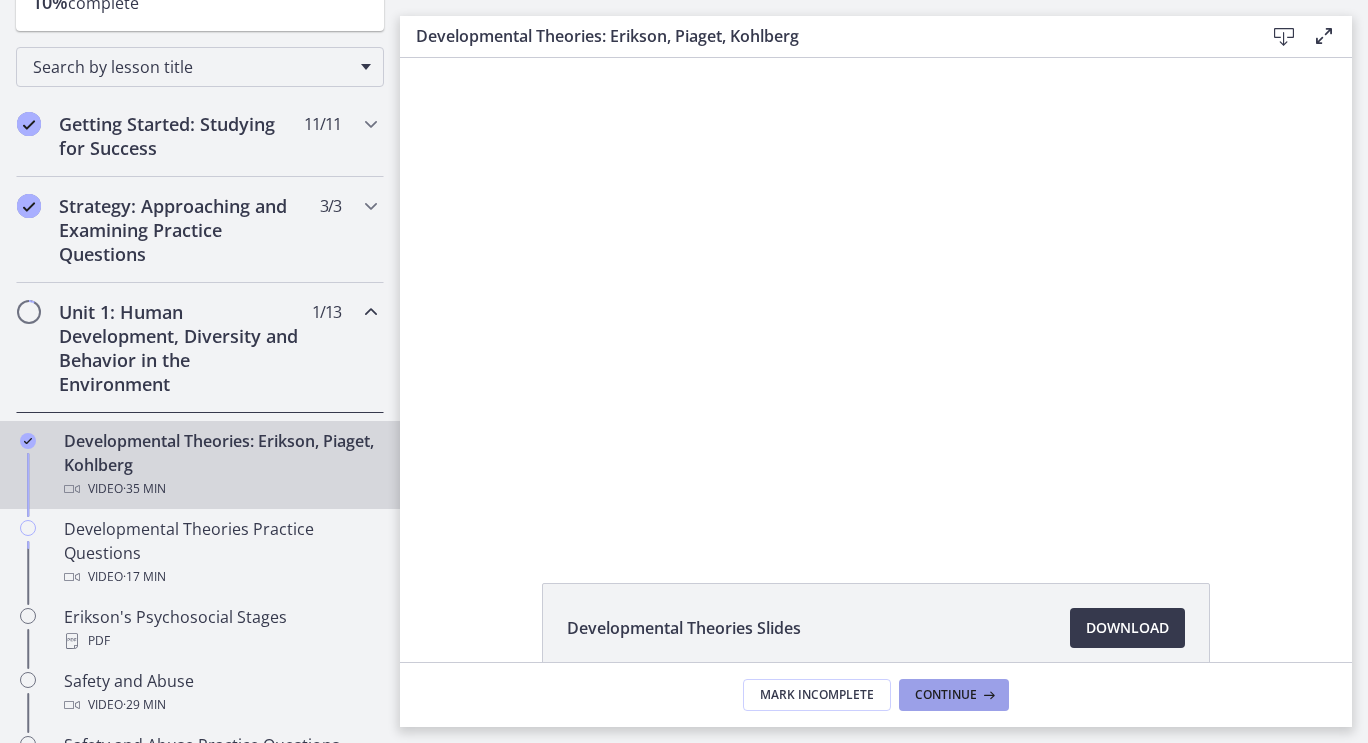 click on "Continue" at bounding box center (954, 695) 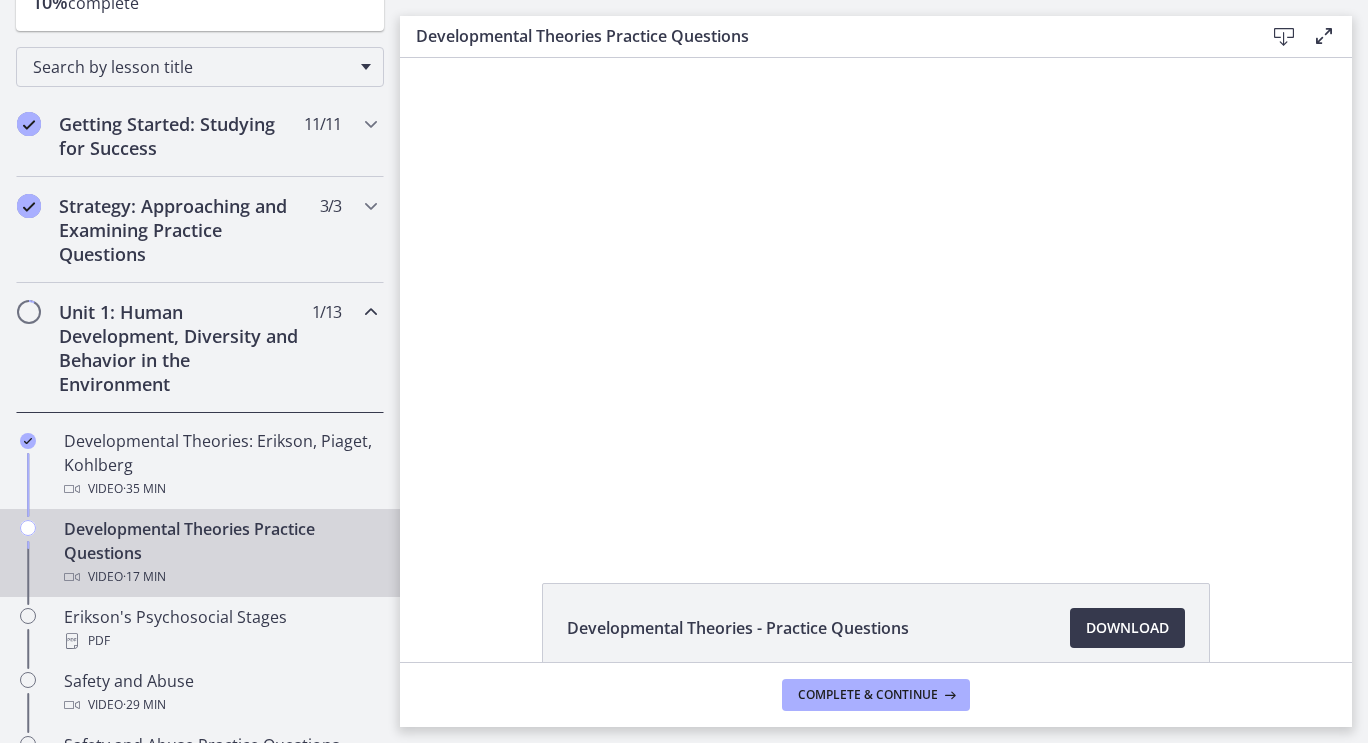 scroll, scrollTop: 0, scrollLeft: 0, axis: both 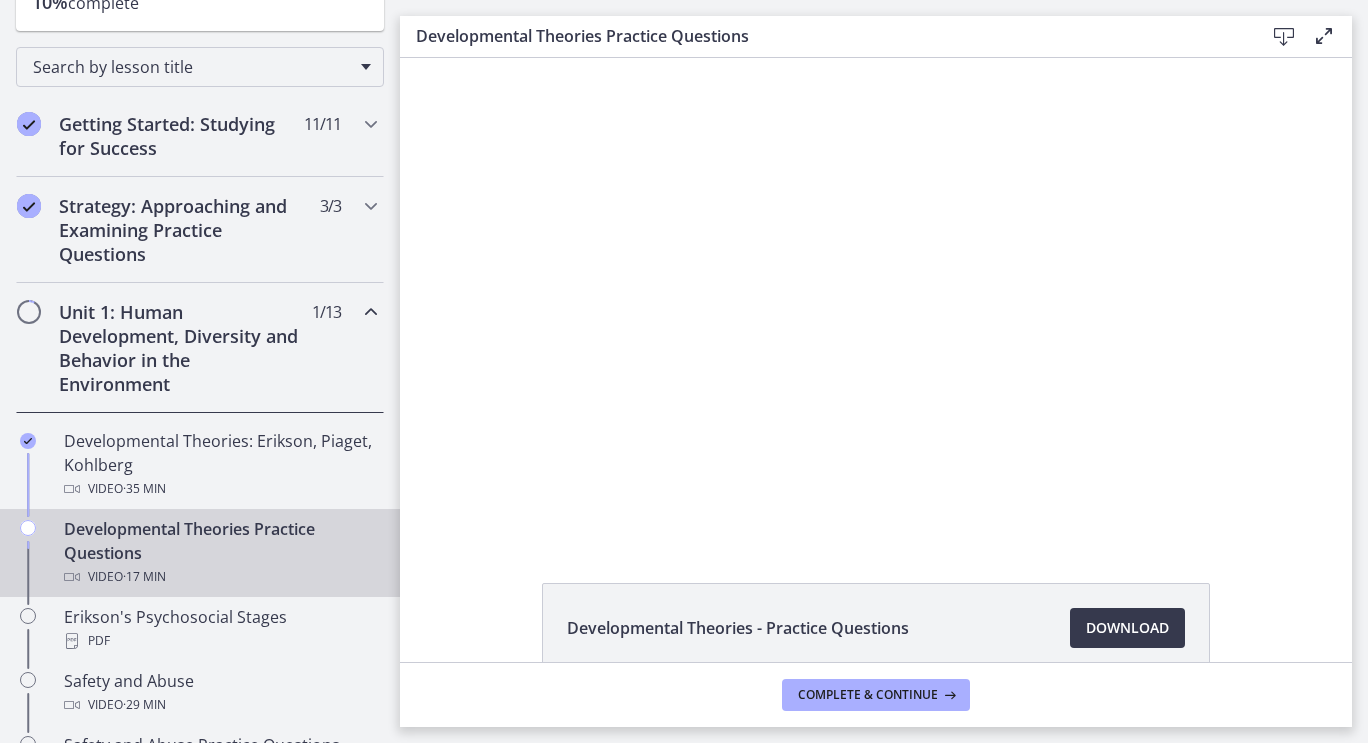 click at bounding box center [1324, 36] 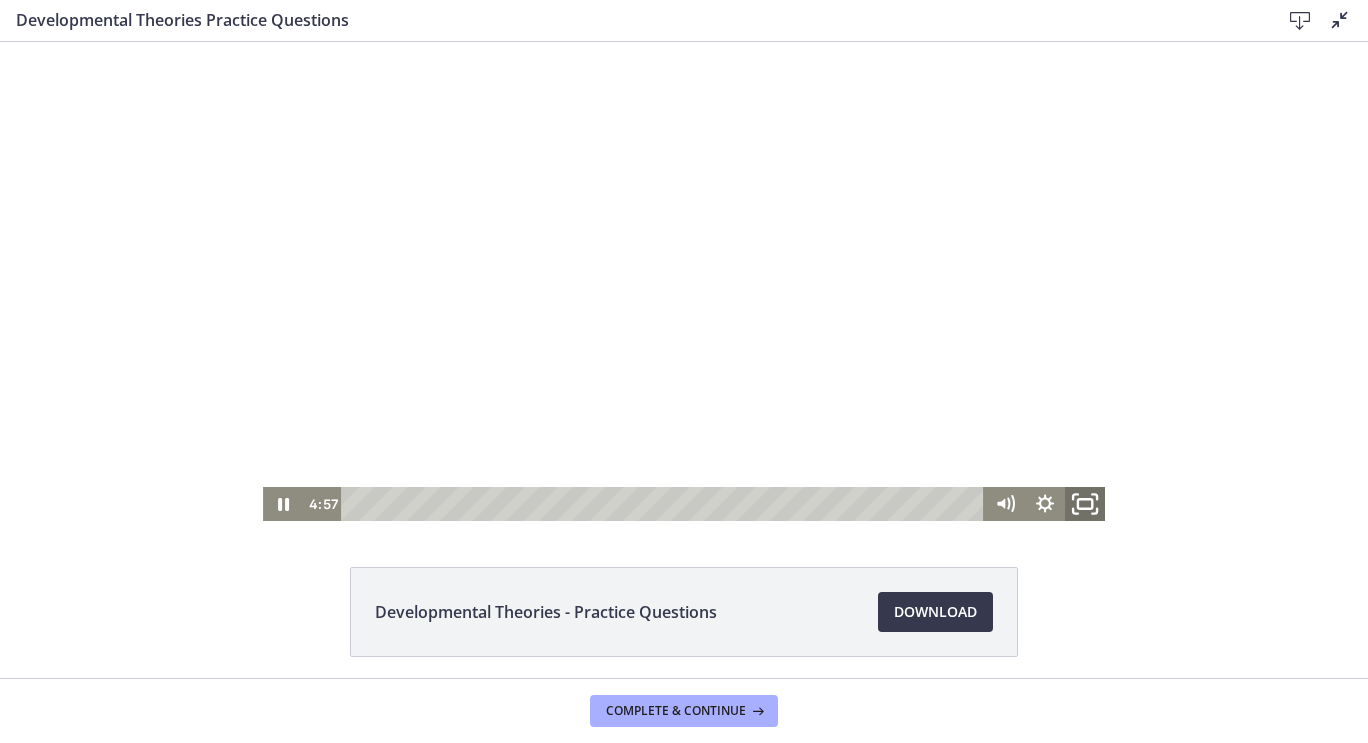 click 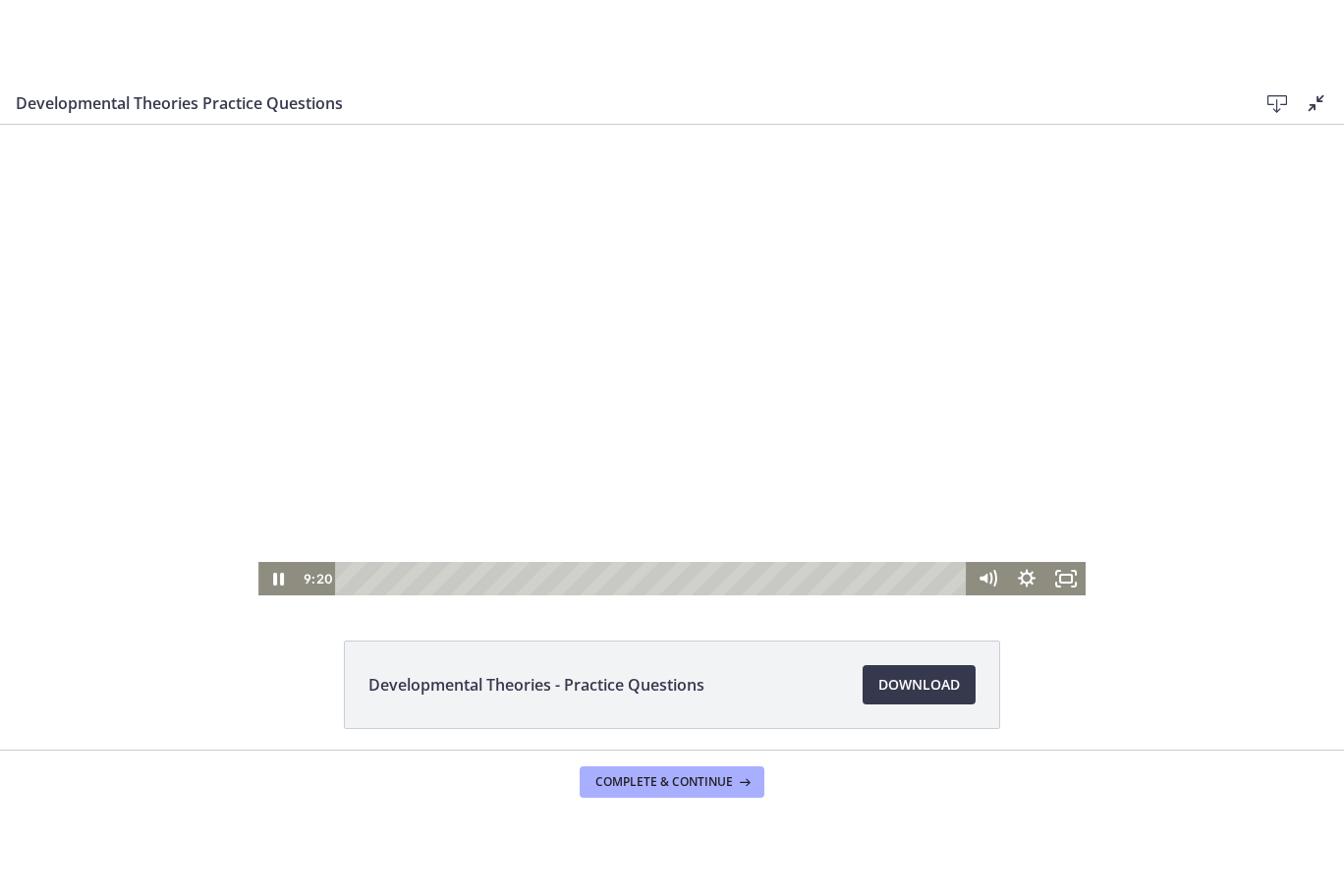 scroll, scrollTop: 371, scrollLeft: 0, axis: vertical 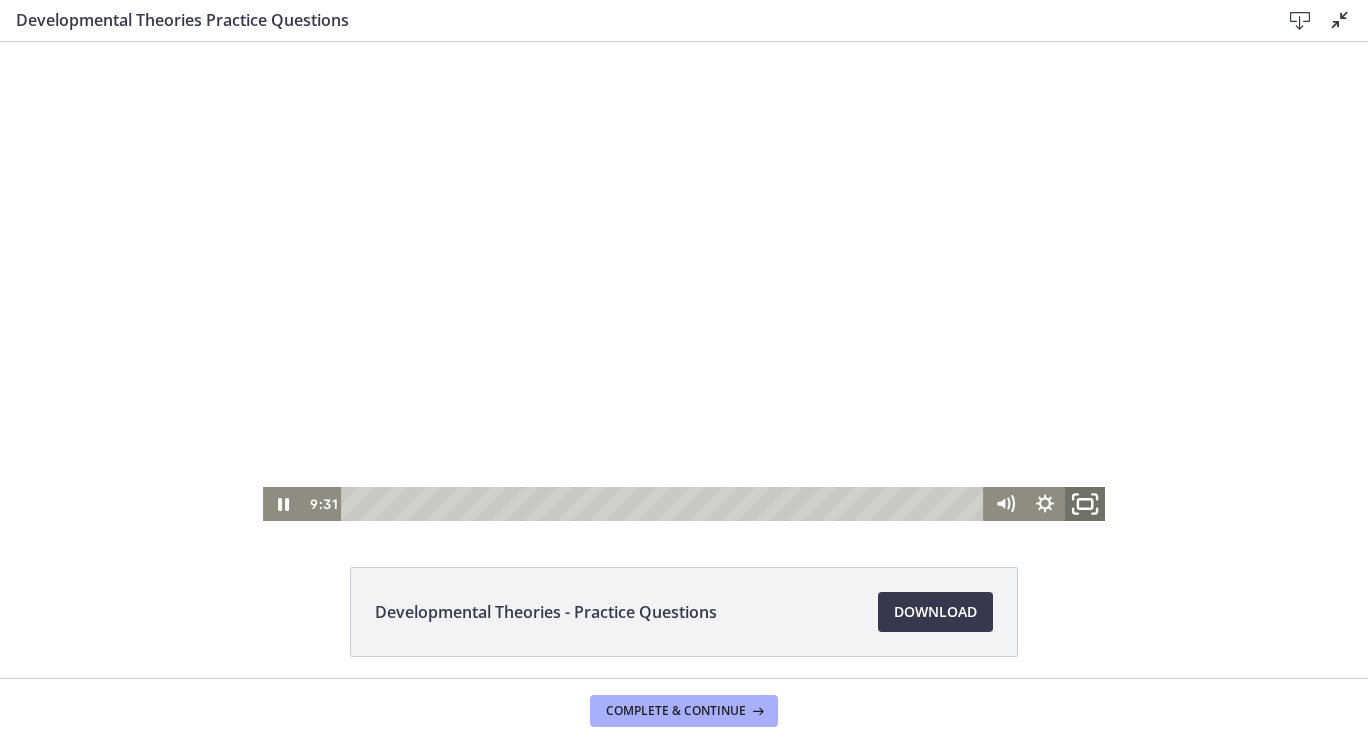 click 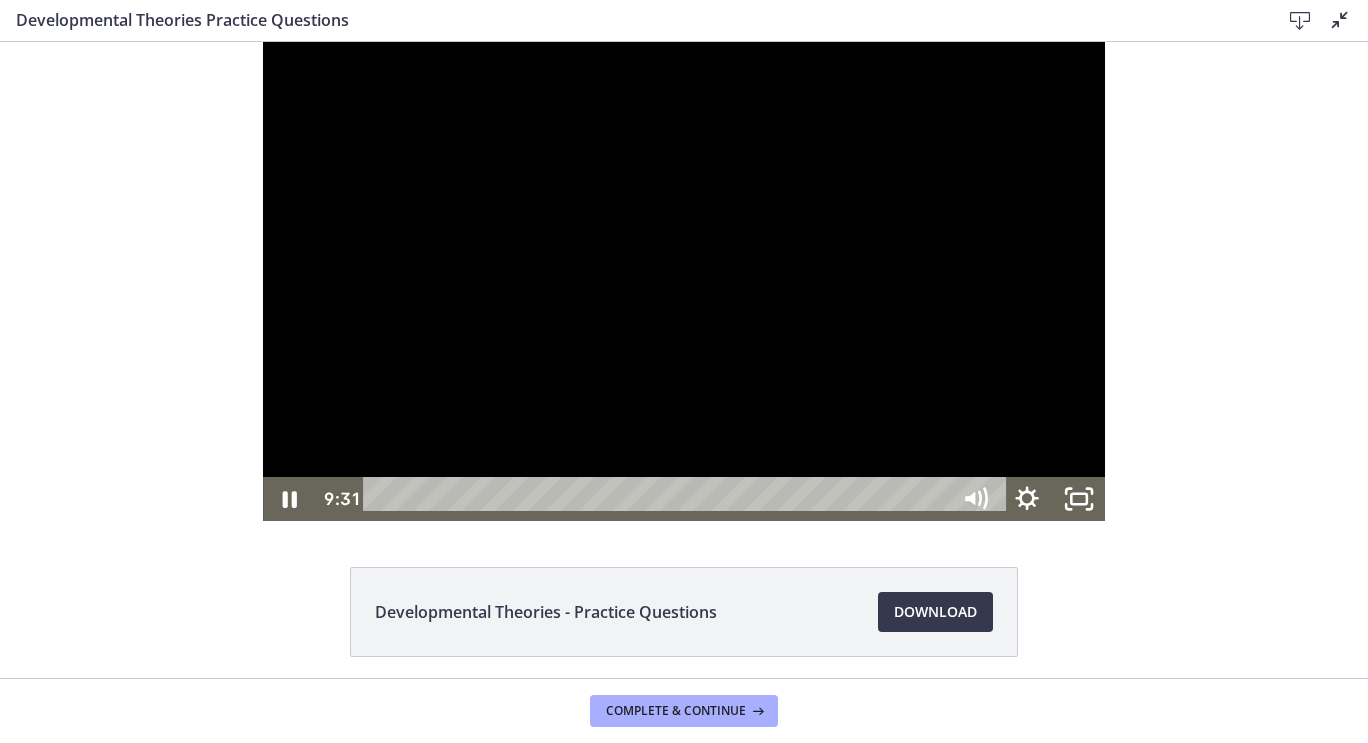 scroll, scrollTop: 286, scrollLeft: 0, axis: vertical 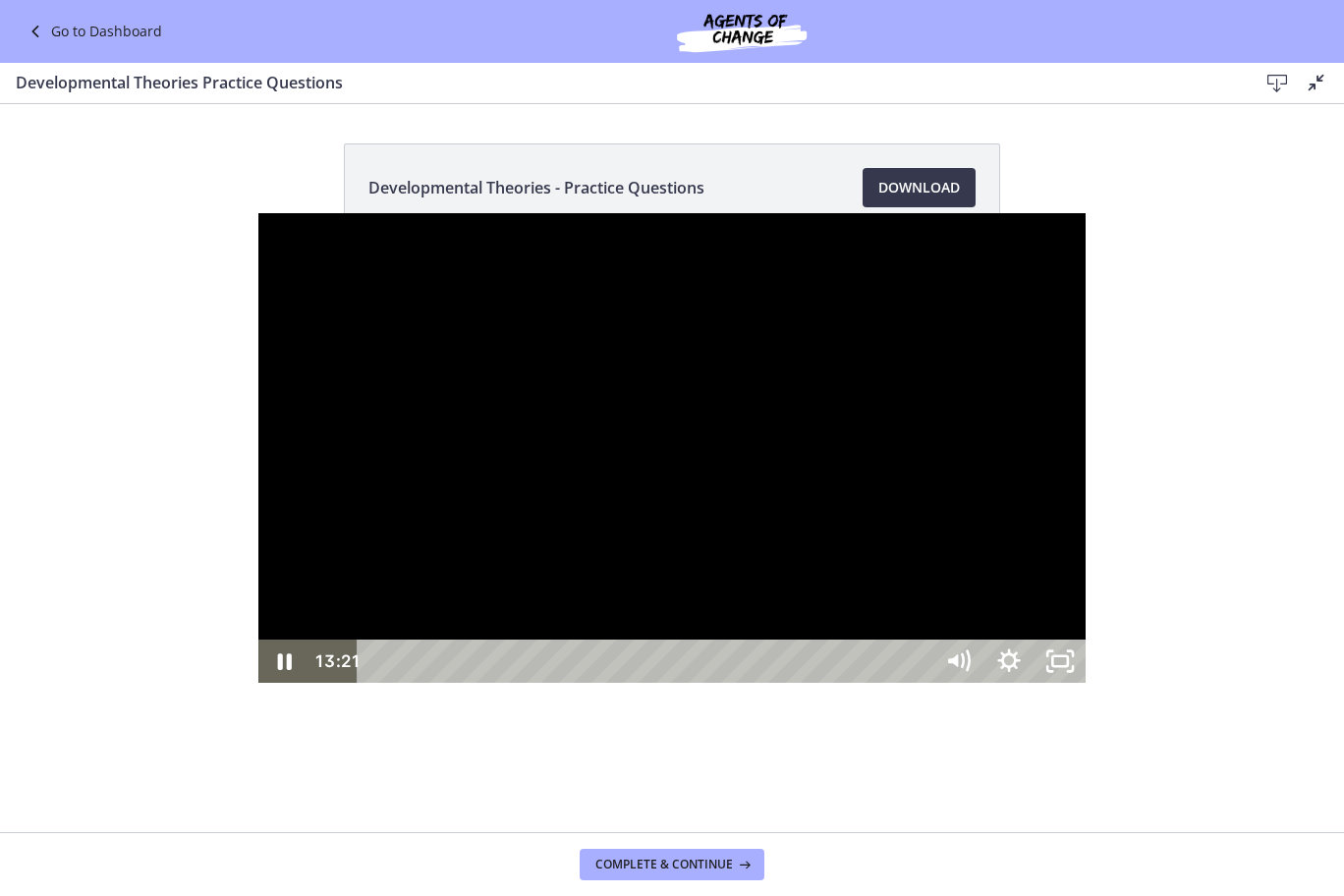 click on "13:21" at bounding box center [647, 661] 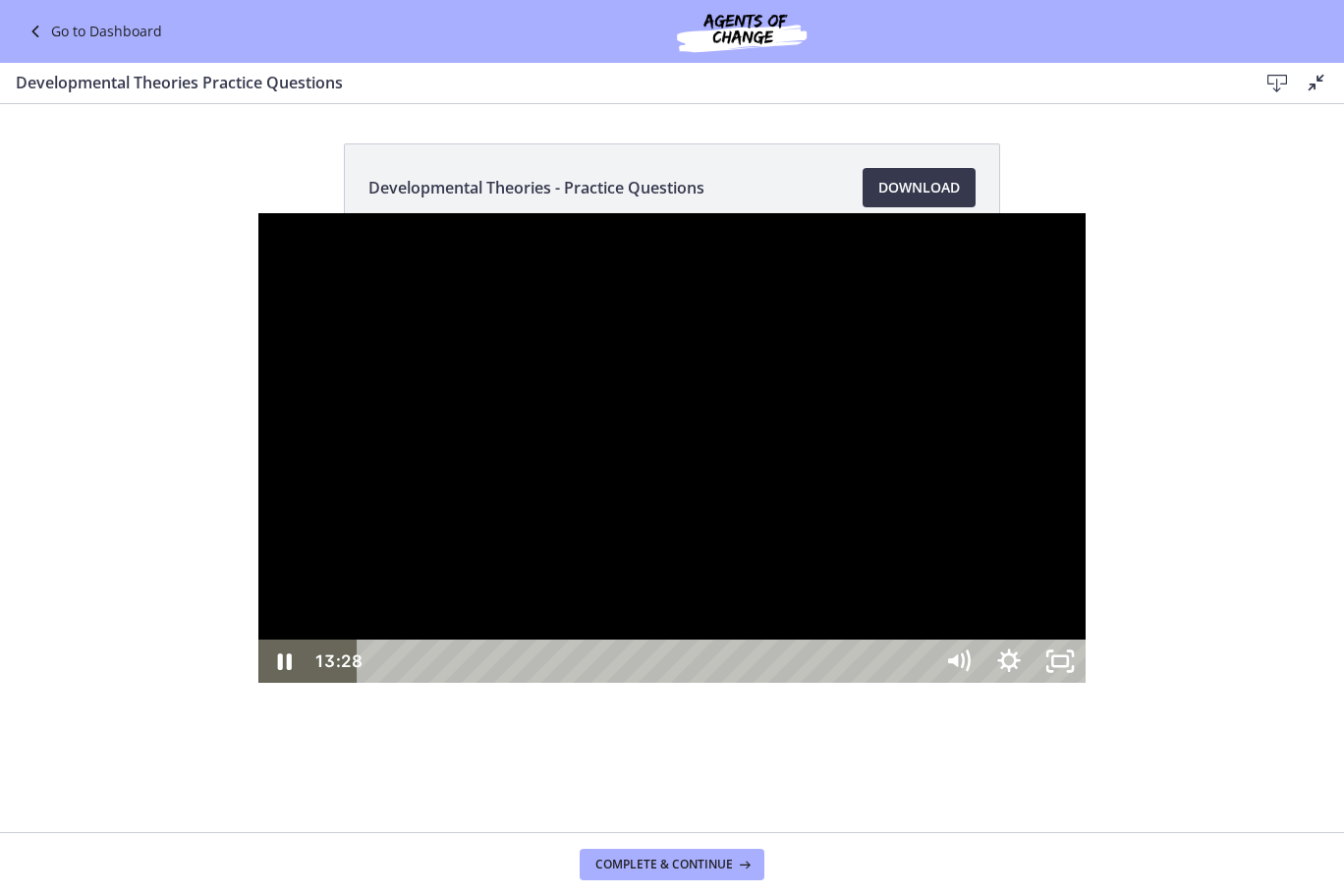 click at bounding box center (1201, 661) 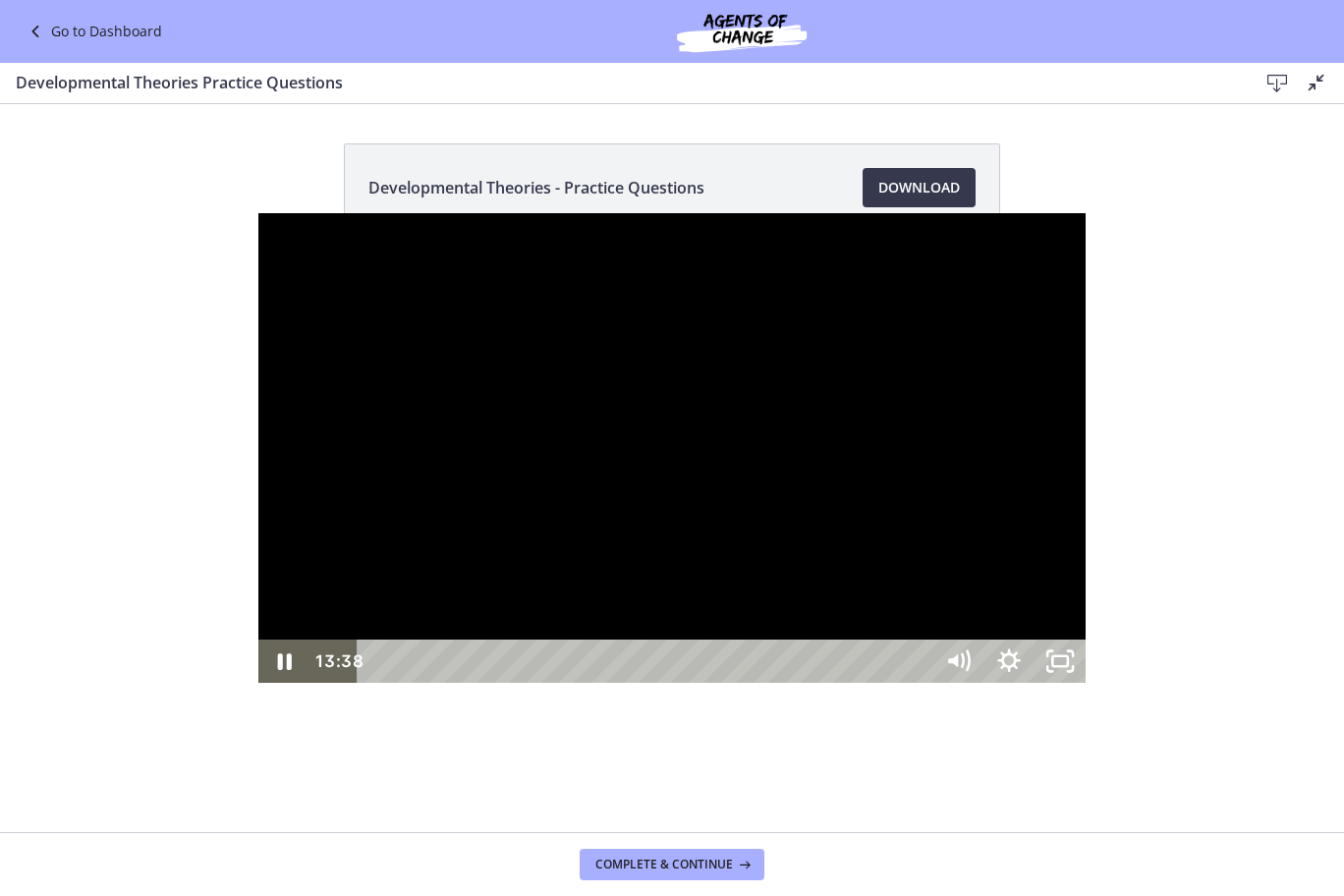 click on "13:38" at bounding box center (647, 661) 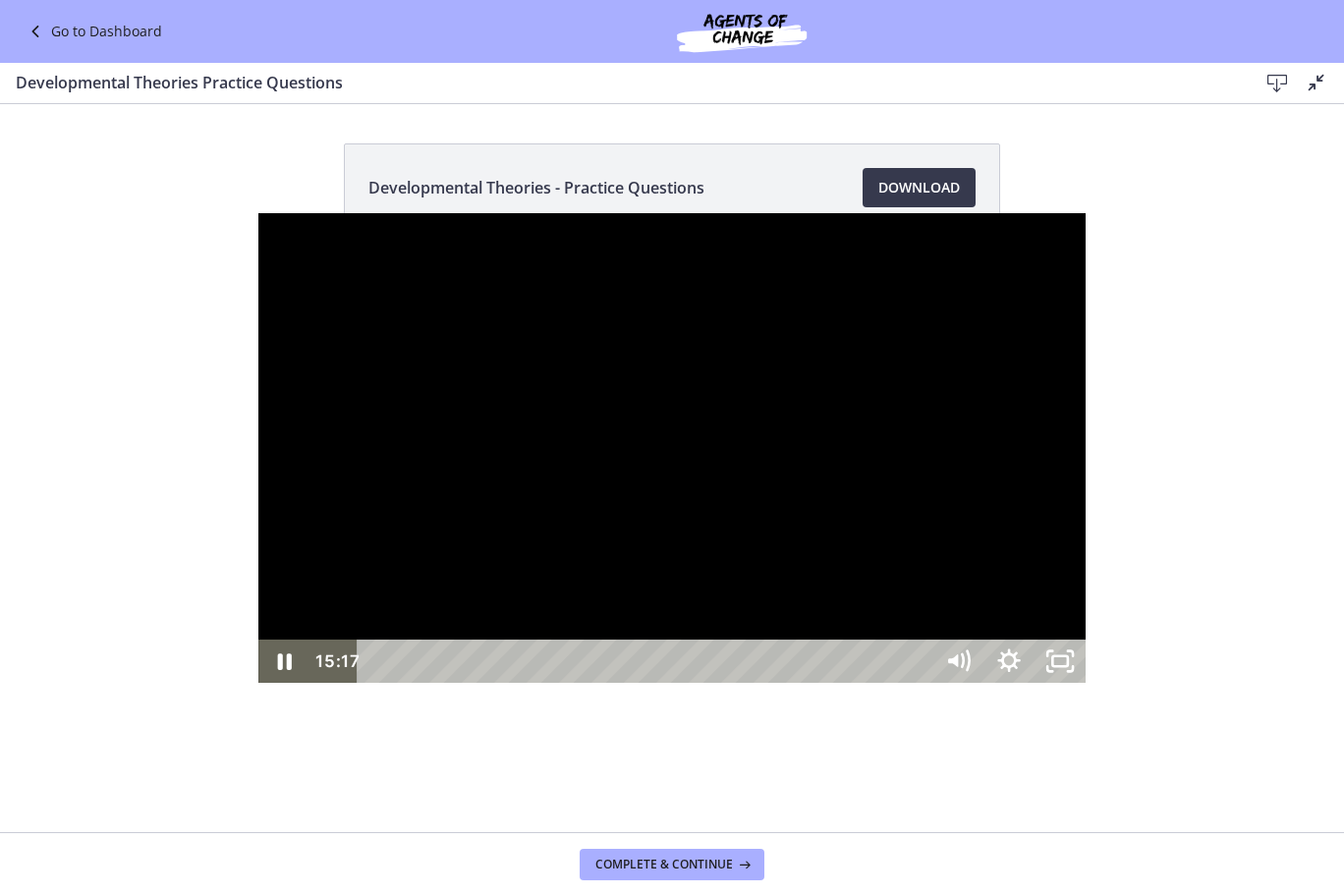 click on "15:17" at bounding box center (647, 661) 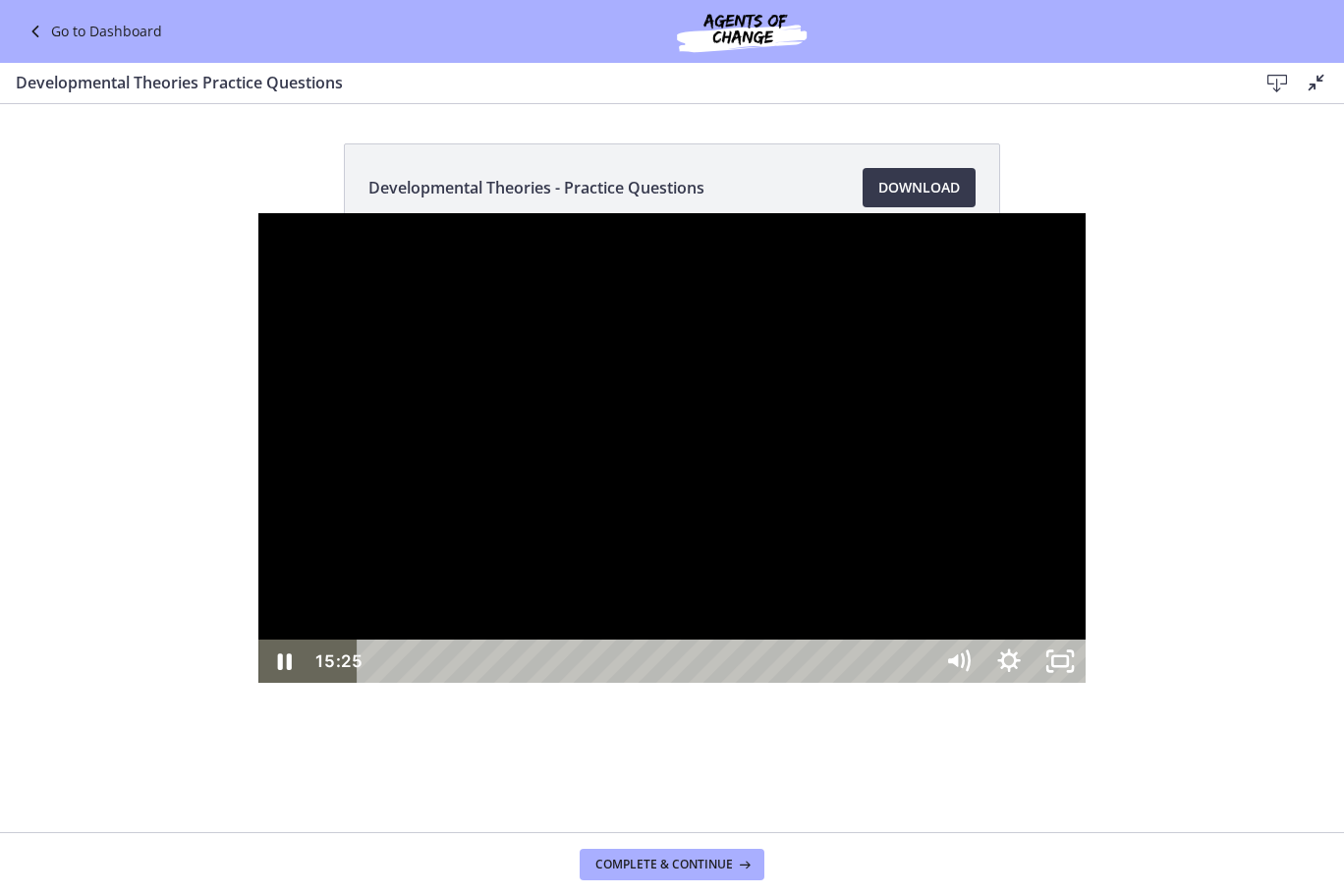 click on "15:24" at bounding box center (647, 661) 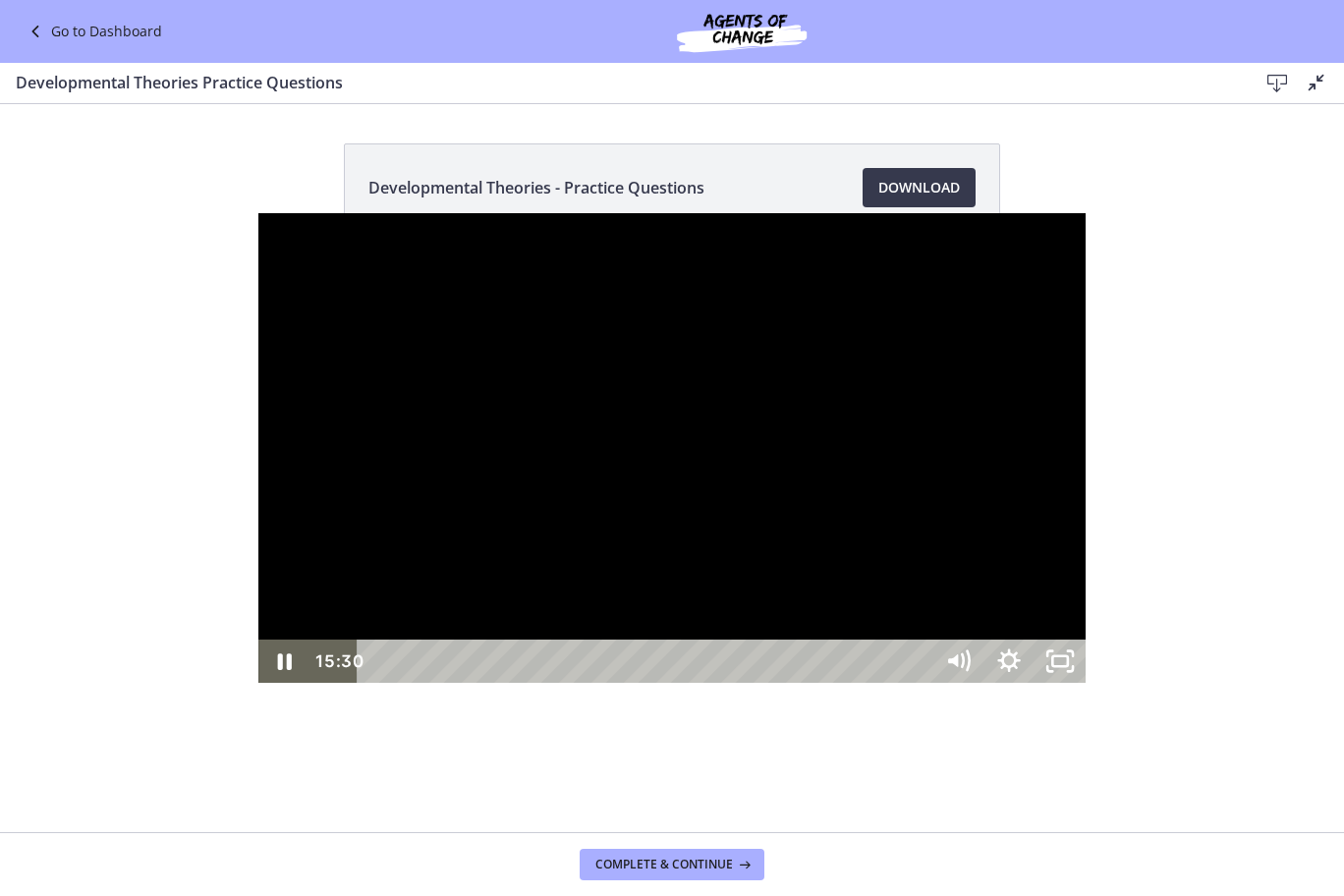 click at bounding box center (1324, 661) 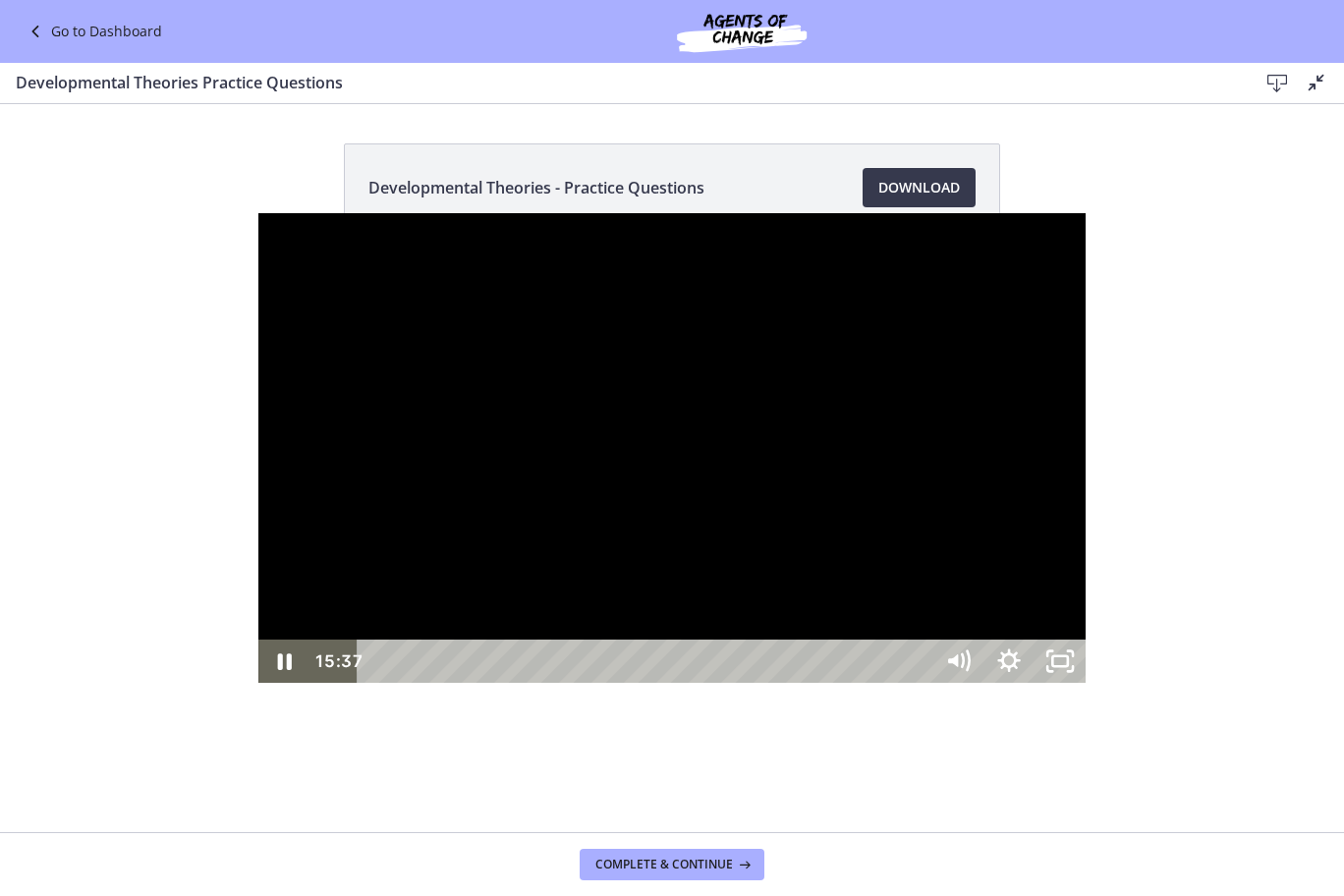 click on "15:37" at bounding box center (647, 661) 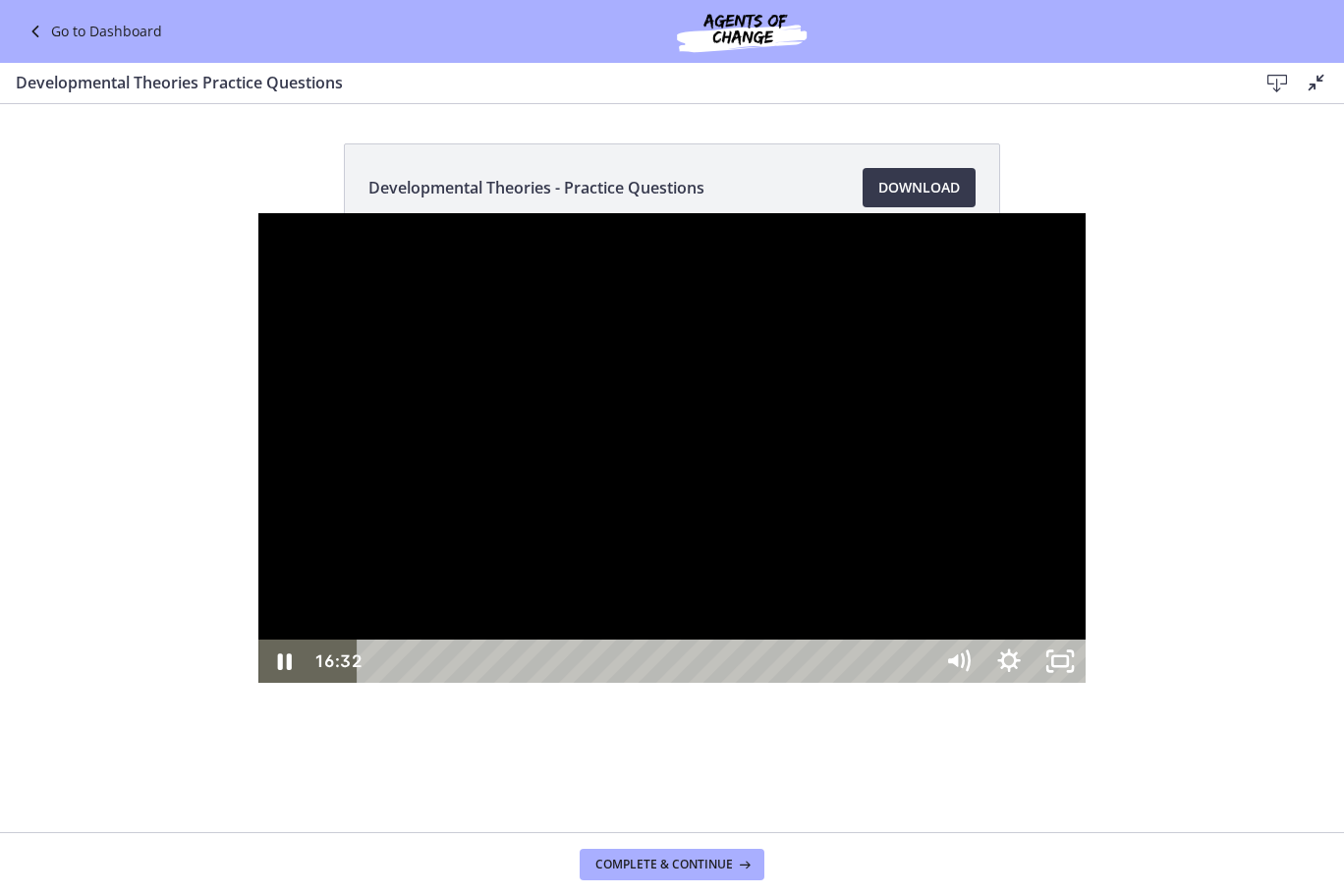click on "16:32" at bounding box center (647, 661) 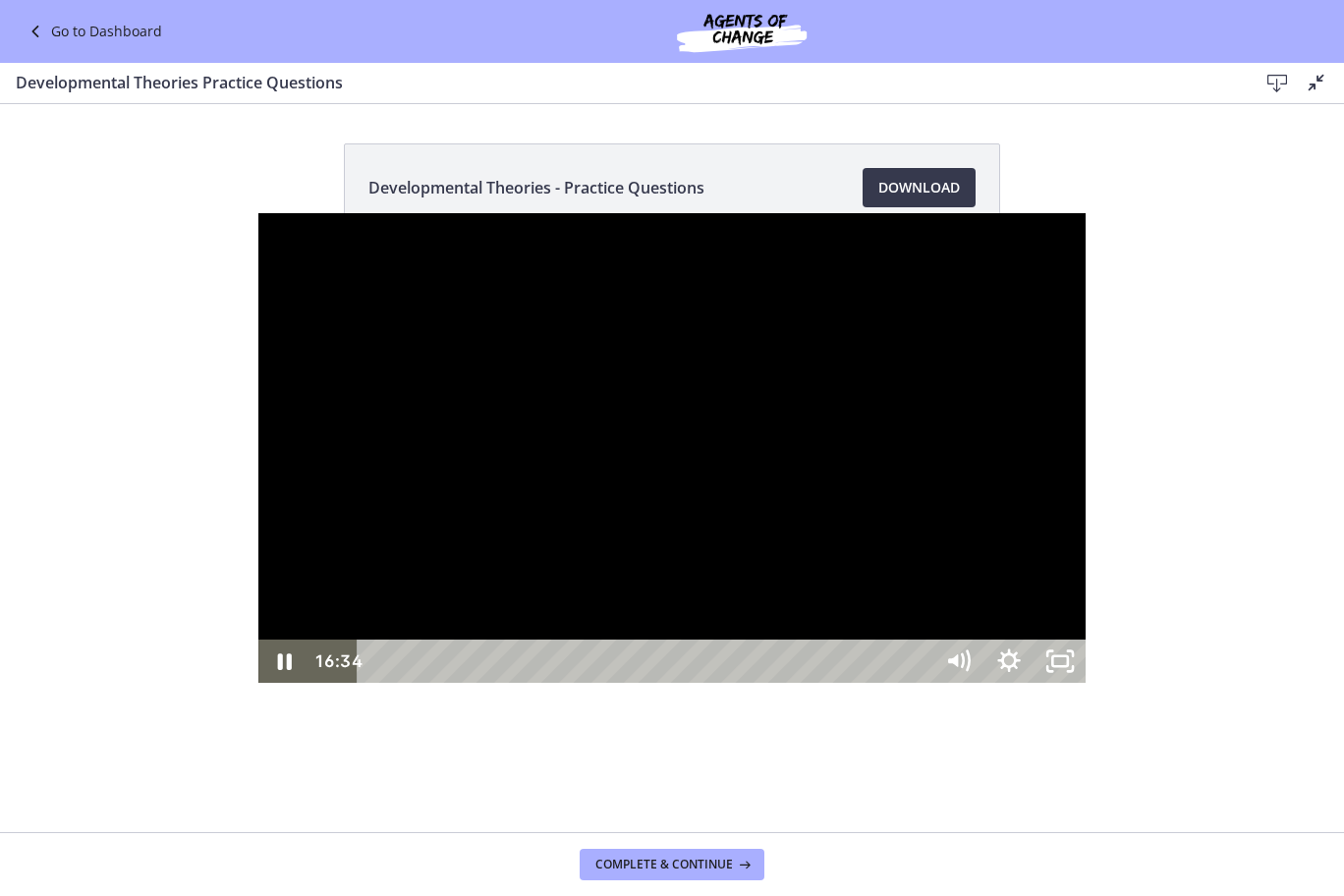 click on "16:38" at bounding box center (647, 661) 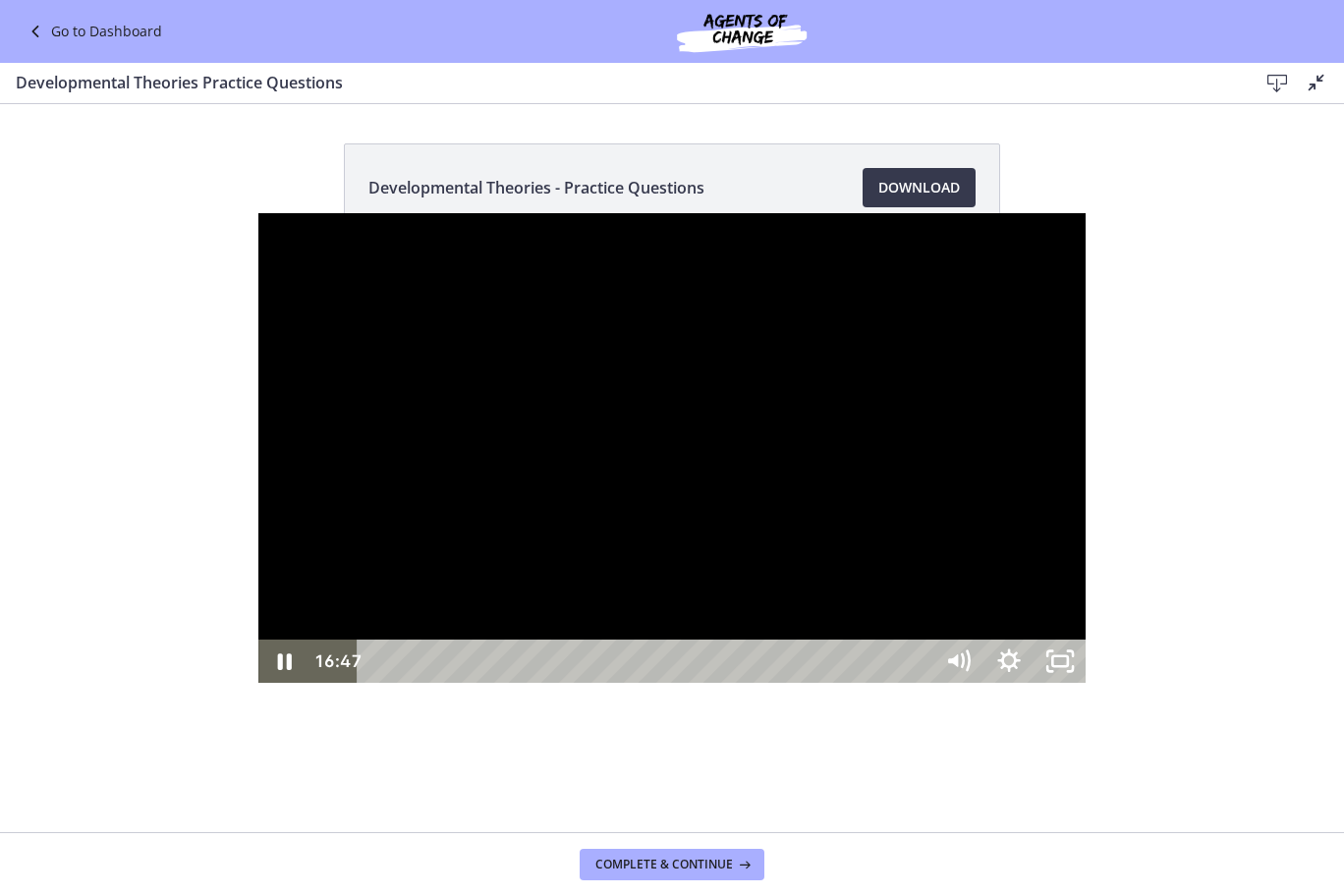 click on "16:47" at bounding box center [647, 661] 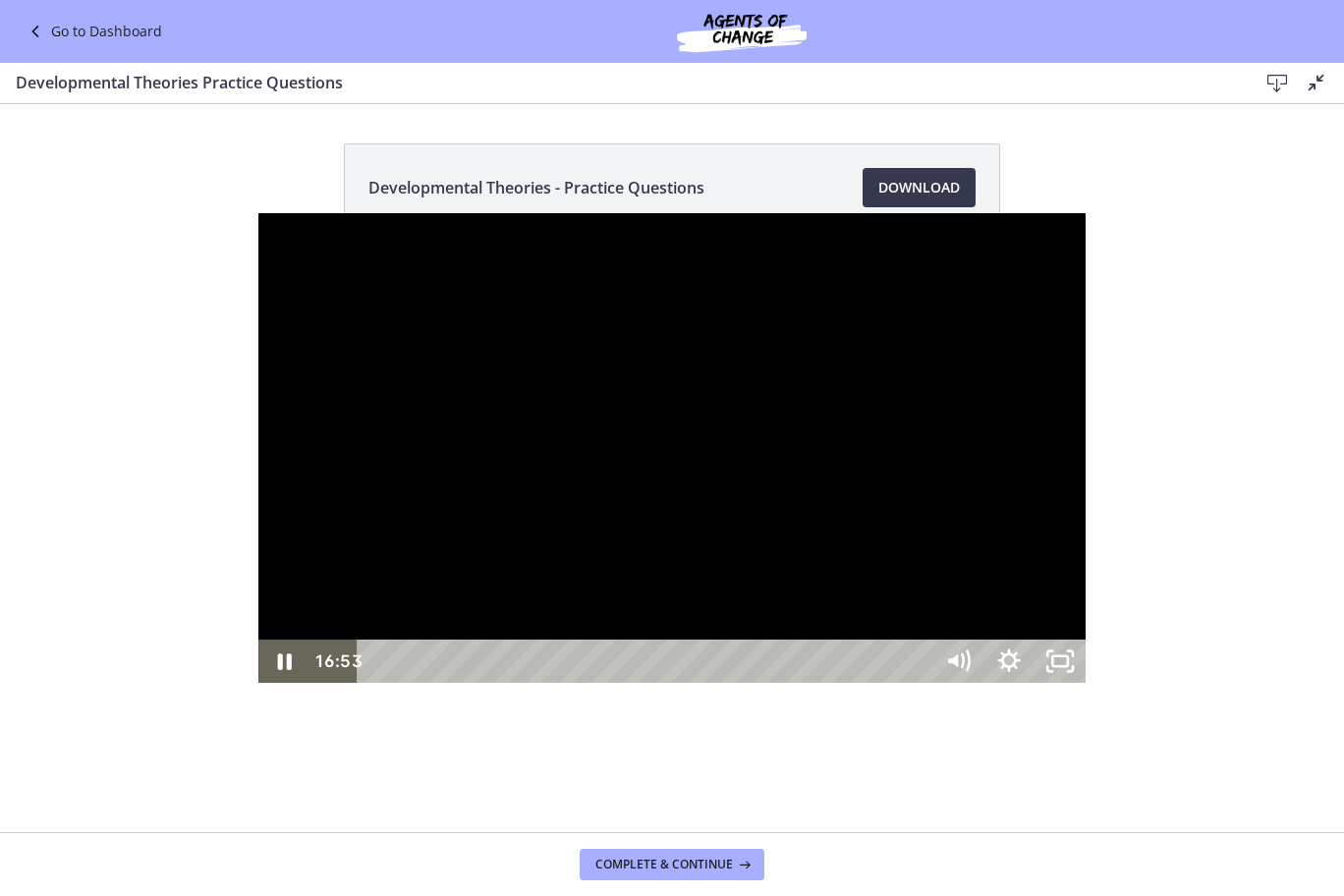 click at bounding box center [1409, 661] 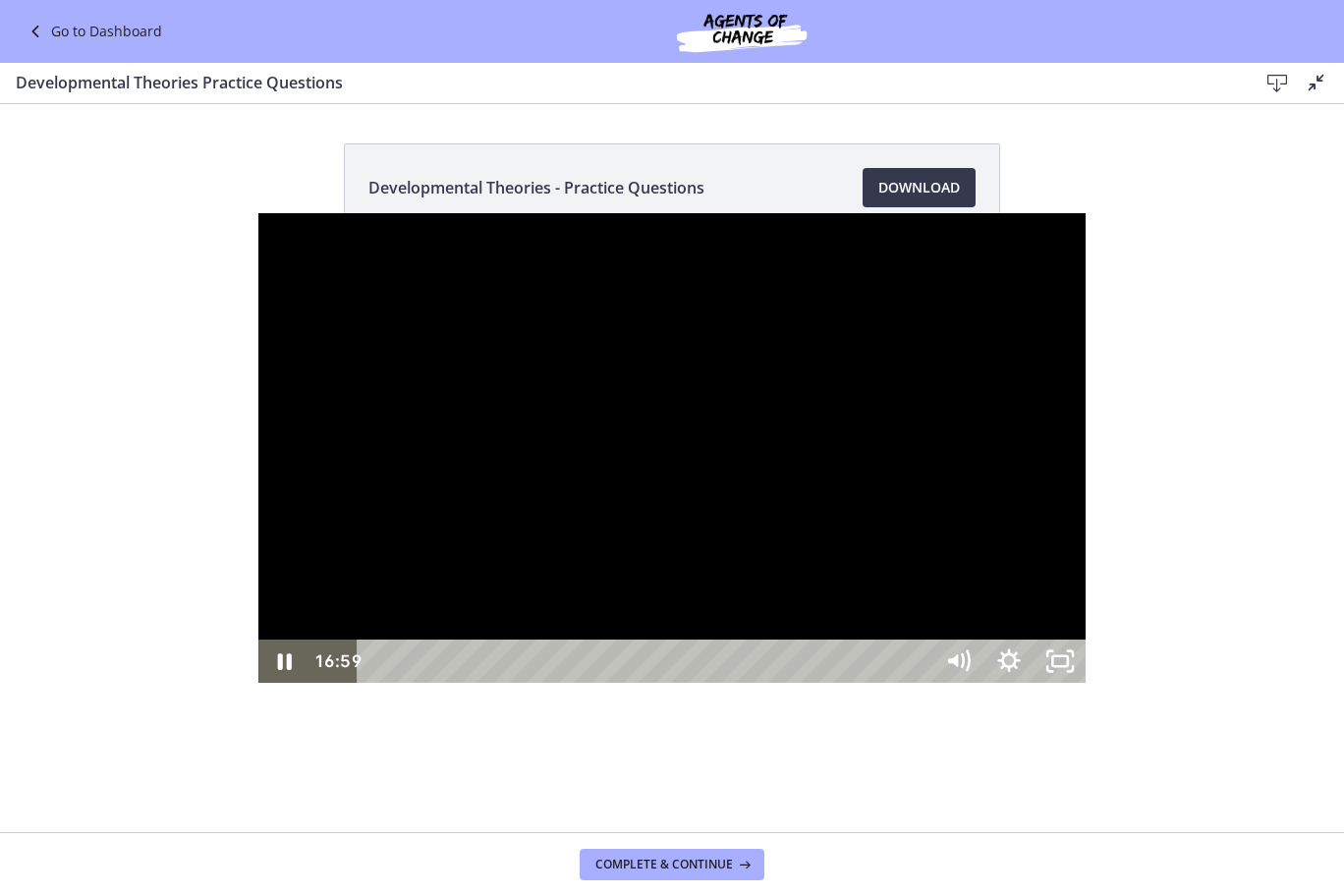 click at bounding box center (1415, 661) 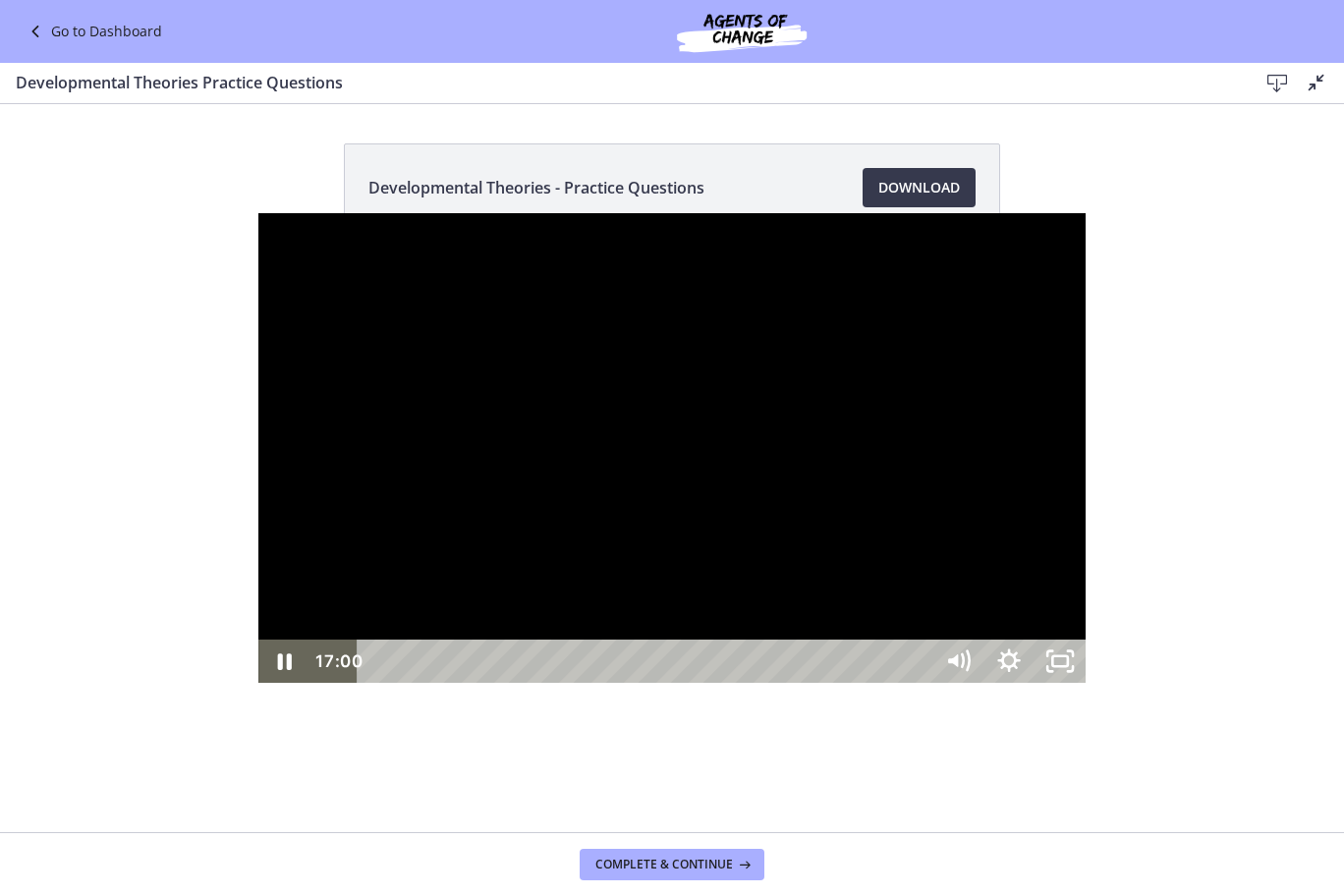 click at bounding box center [1417, 661] 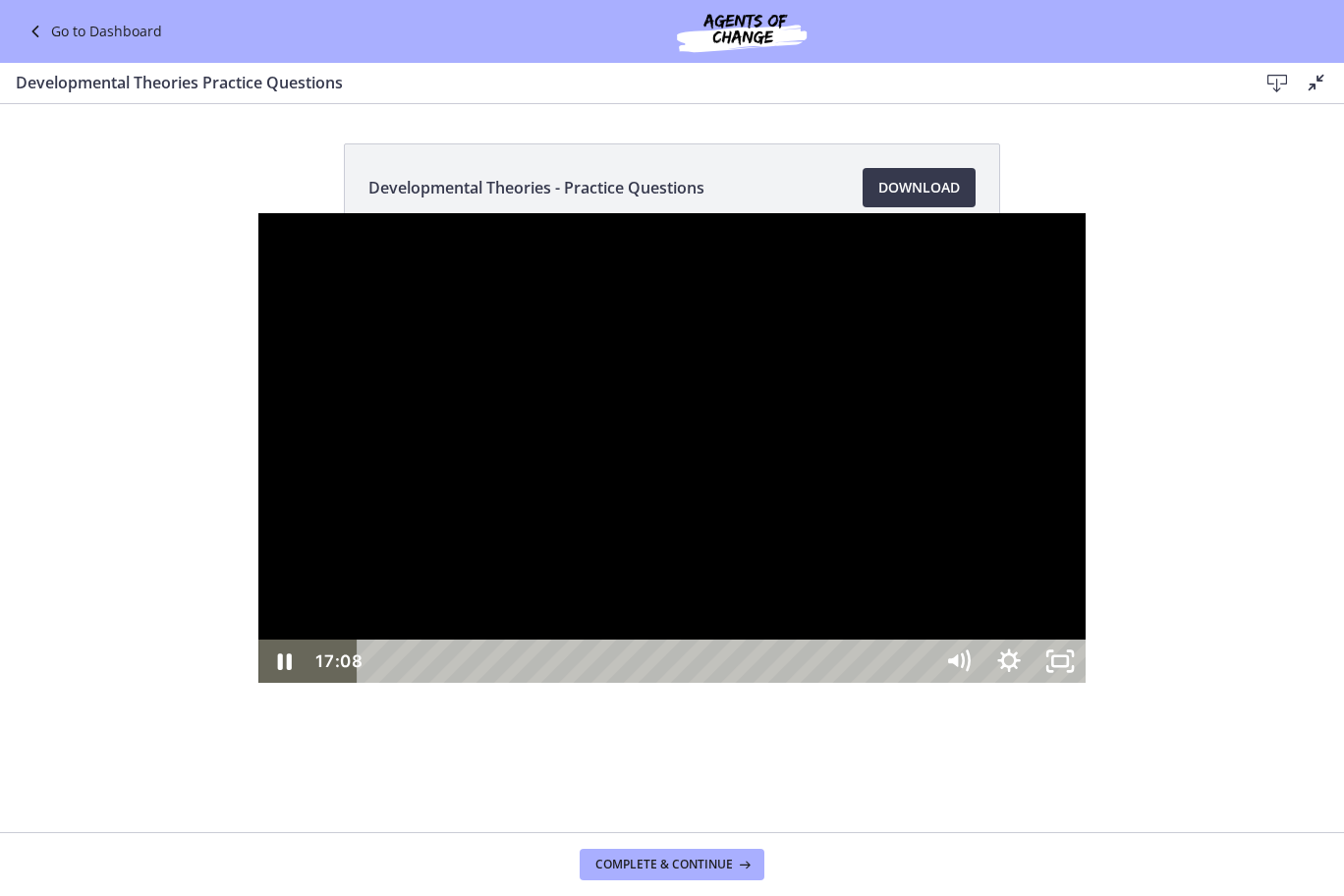 click on "17:08" at bounding box center [647, 661] 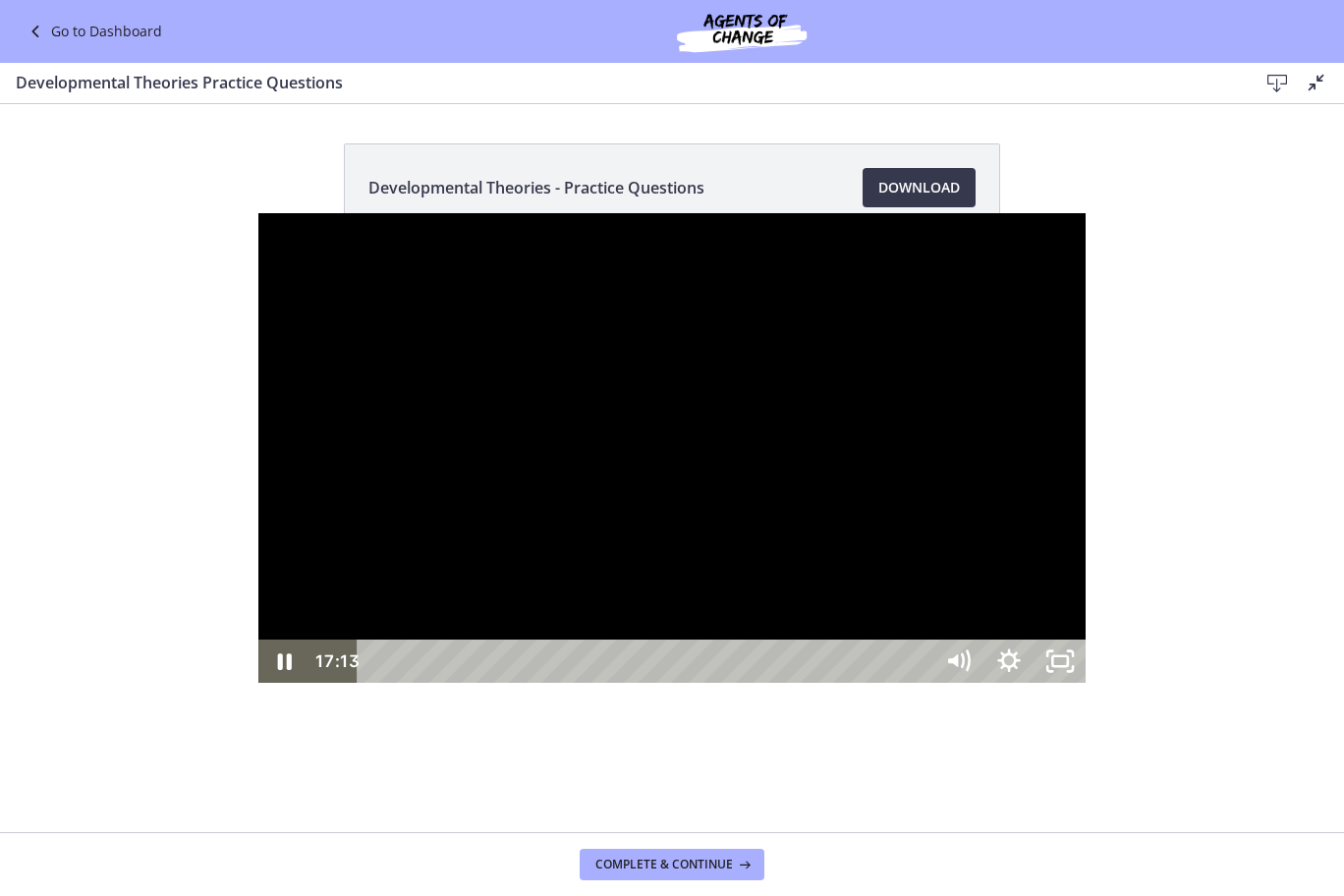 click on "17:13" at bounding box center [647, 661] 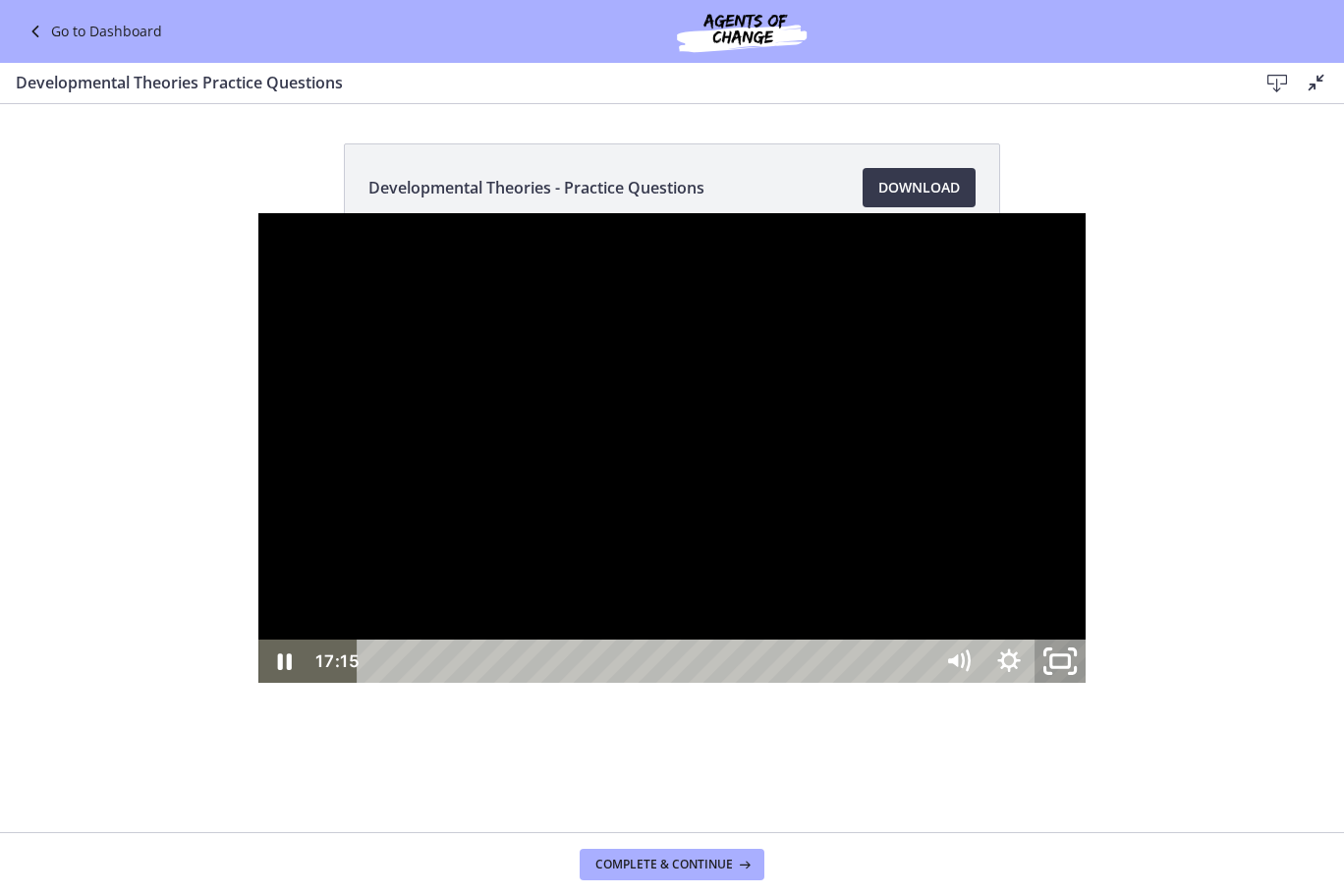 click 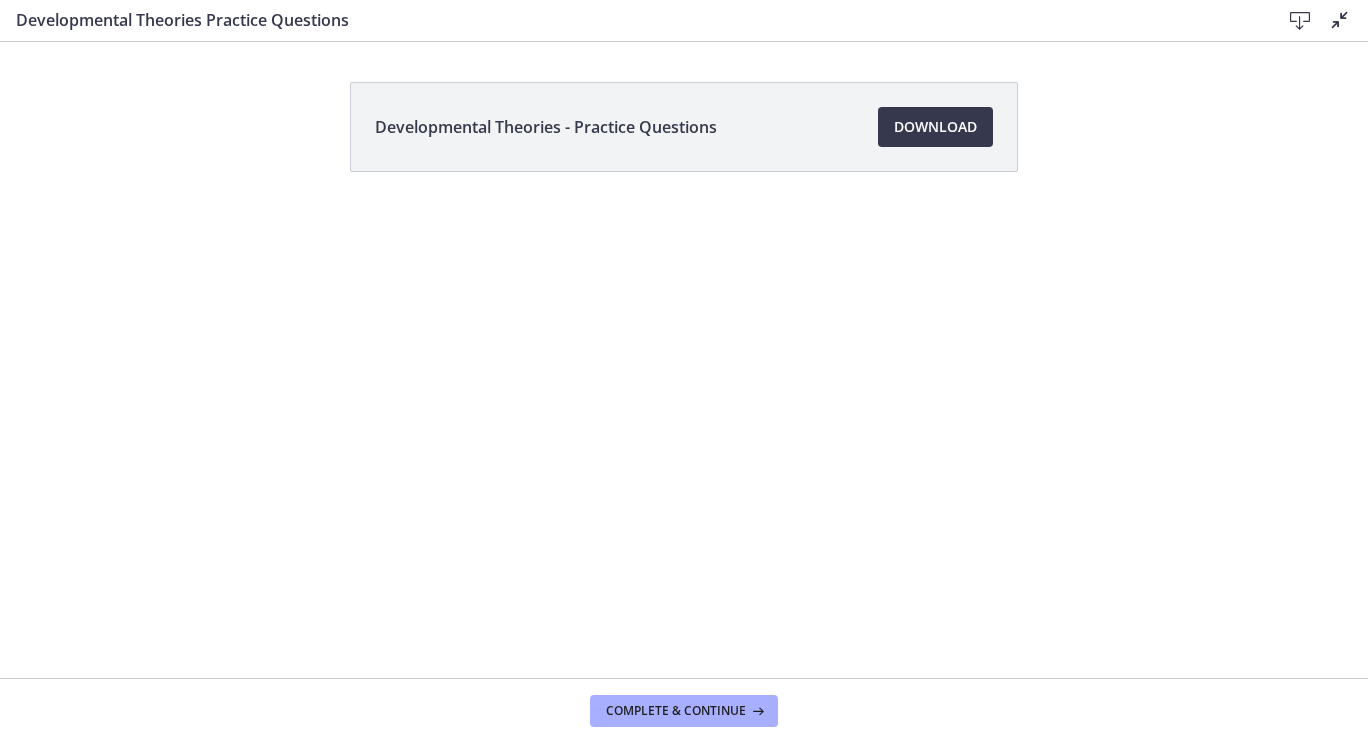 scroll, scrollTop: 378, scrollLeft: 0, axis: vertical 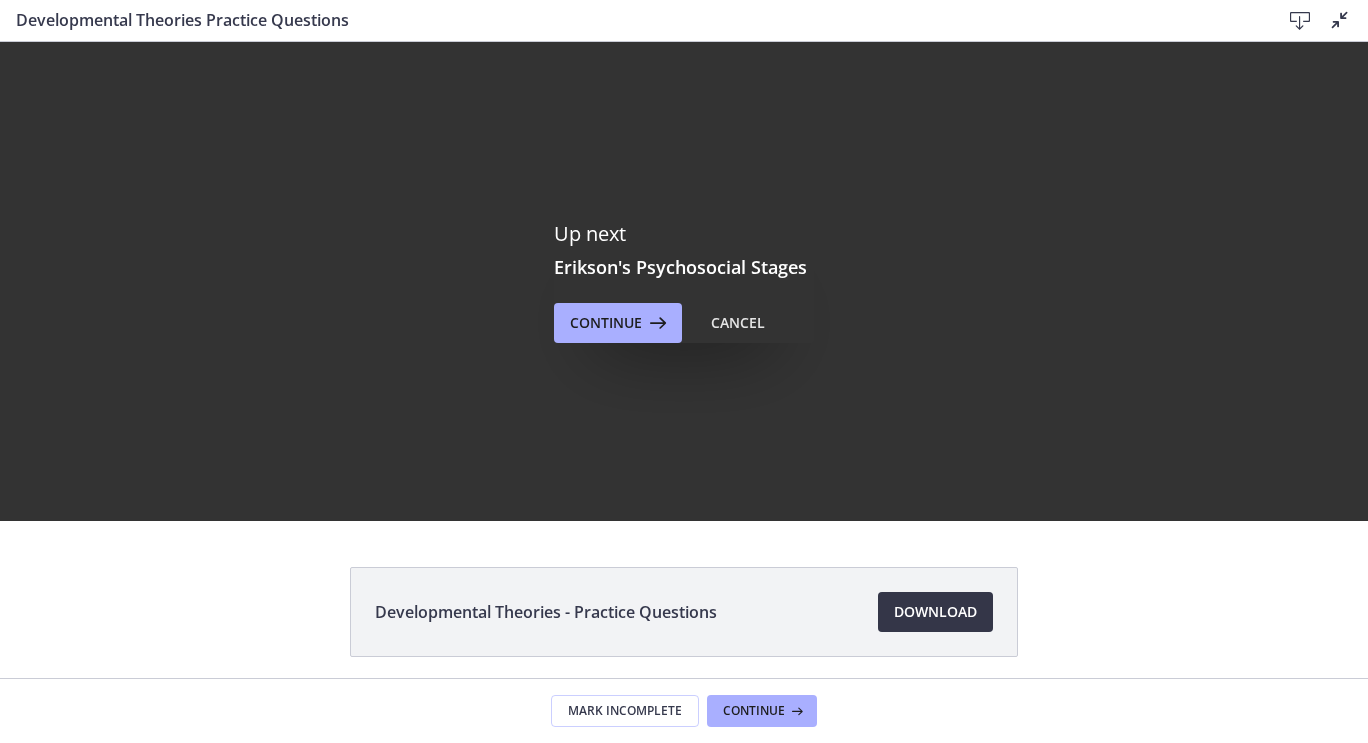 click on "Download
Opens in a new window" at bounding box center [935, 612] 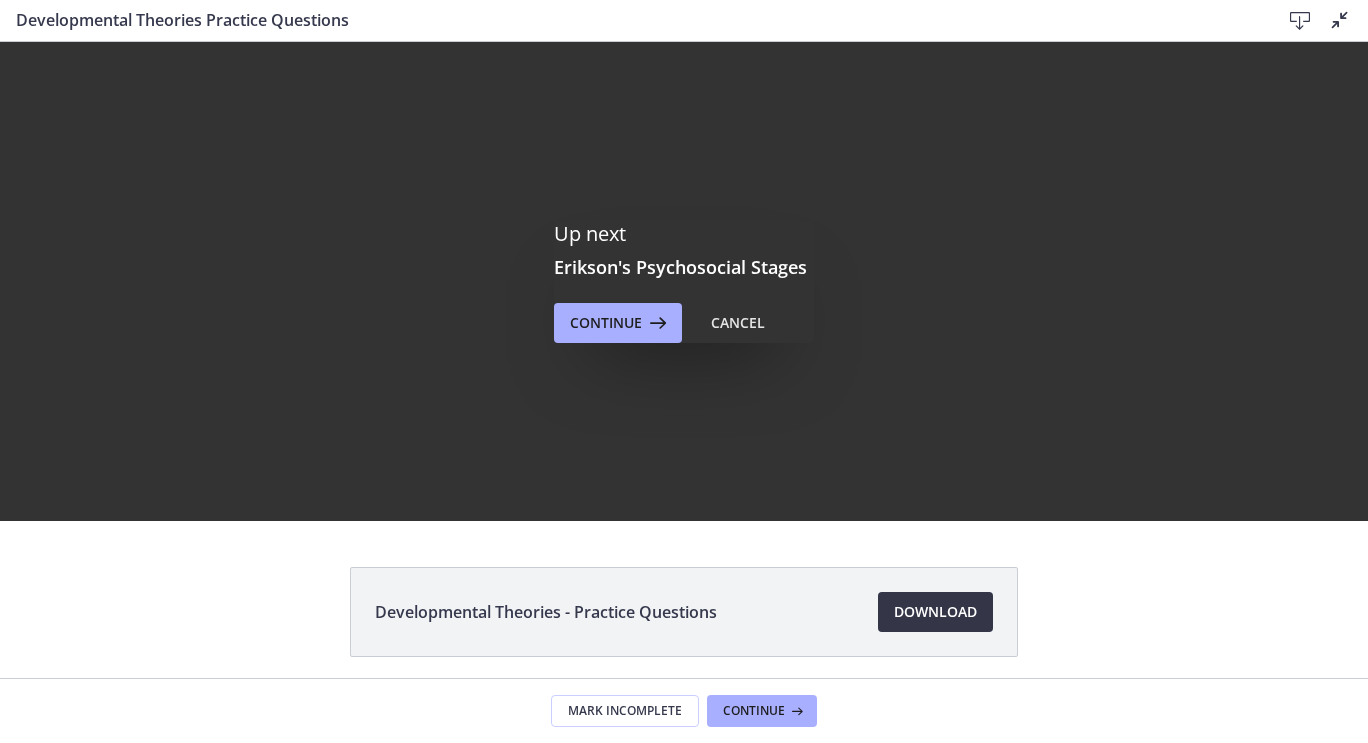 scroll, scrollTop: 0, scrollLeft: 0, axis: both 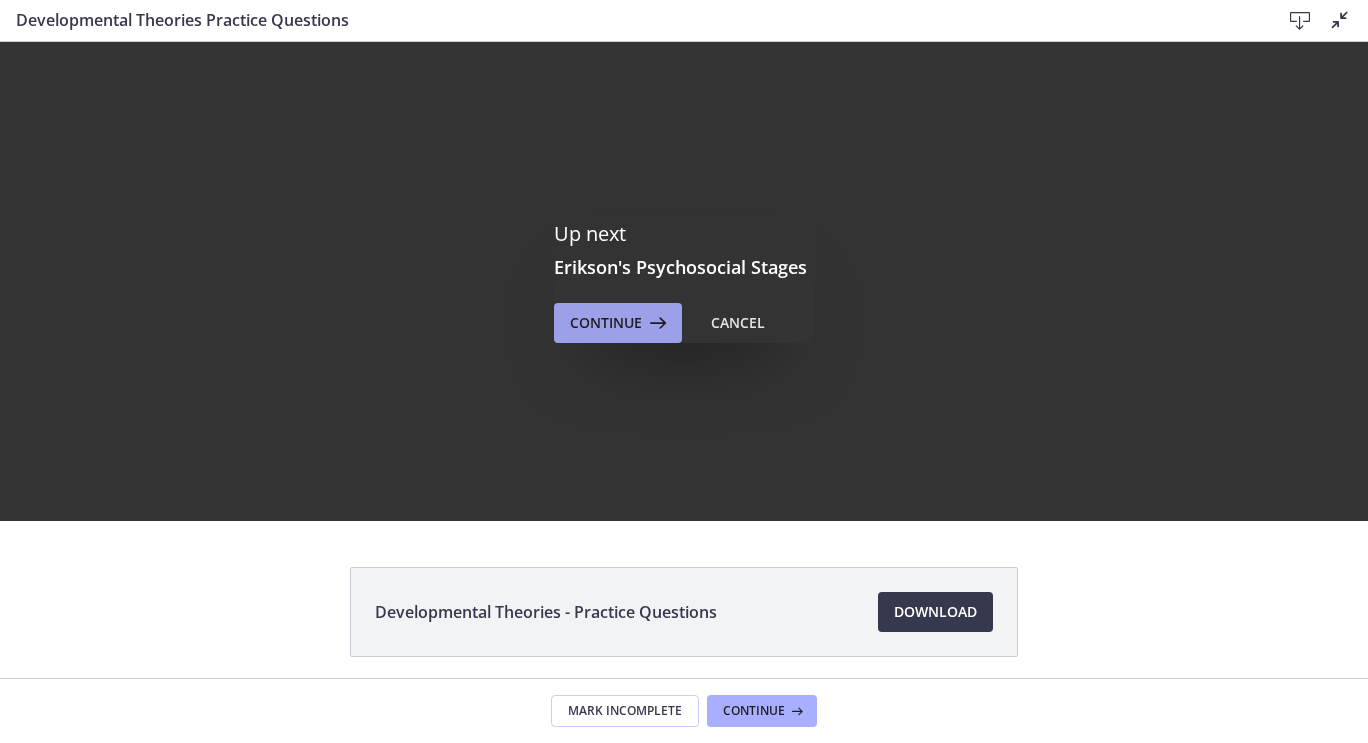 click at bounding box center (656, 323) 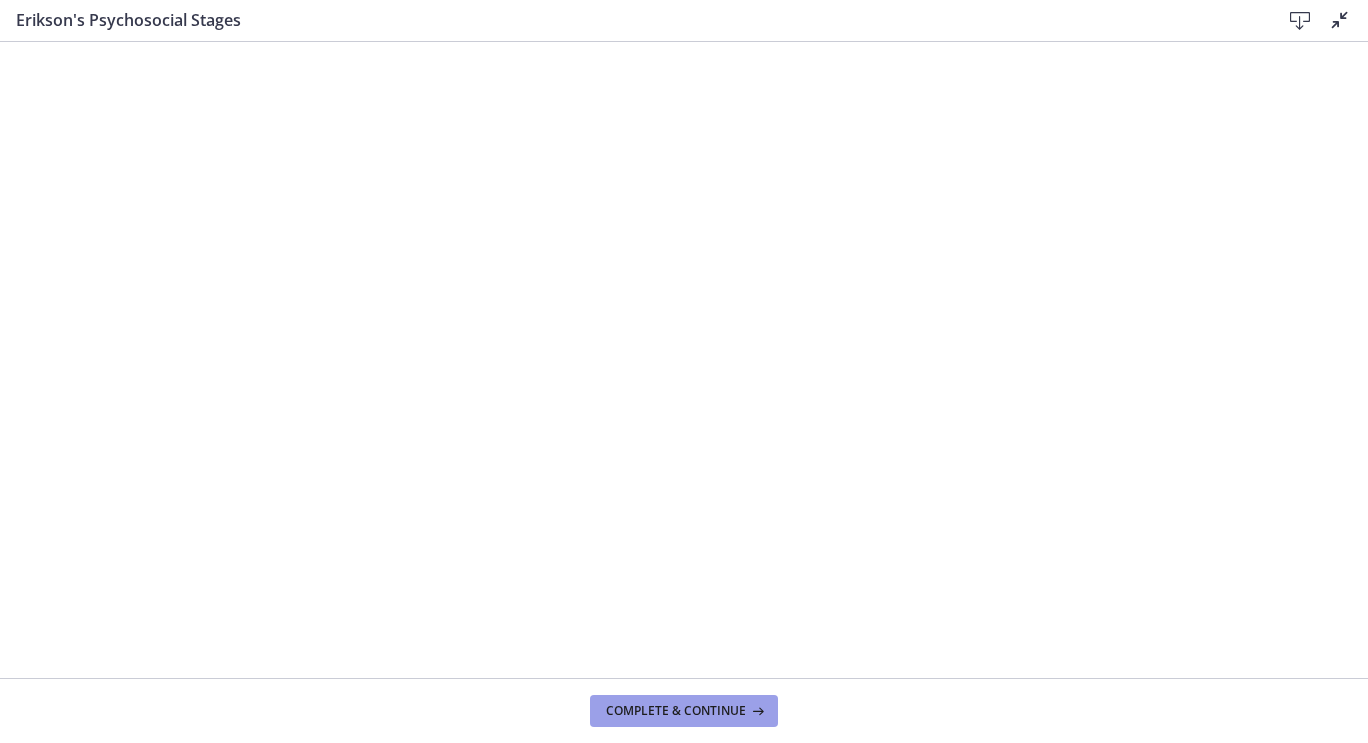 click on "Complete & continue" at bounding box center (676, 711) 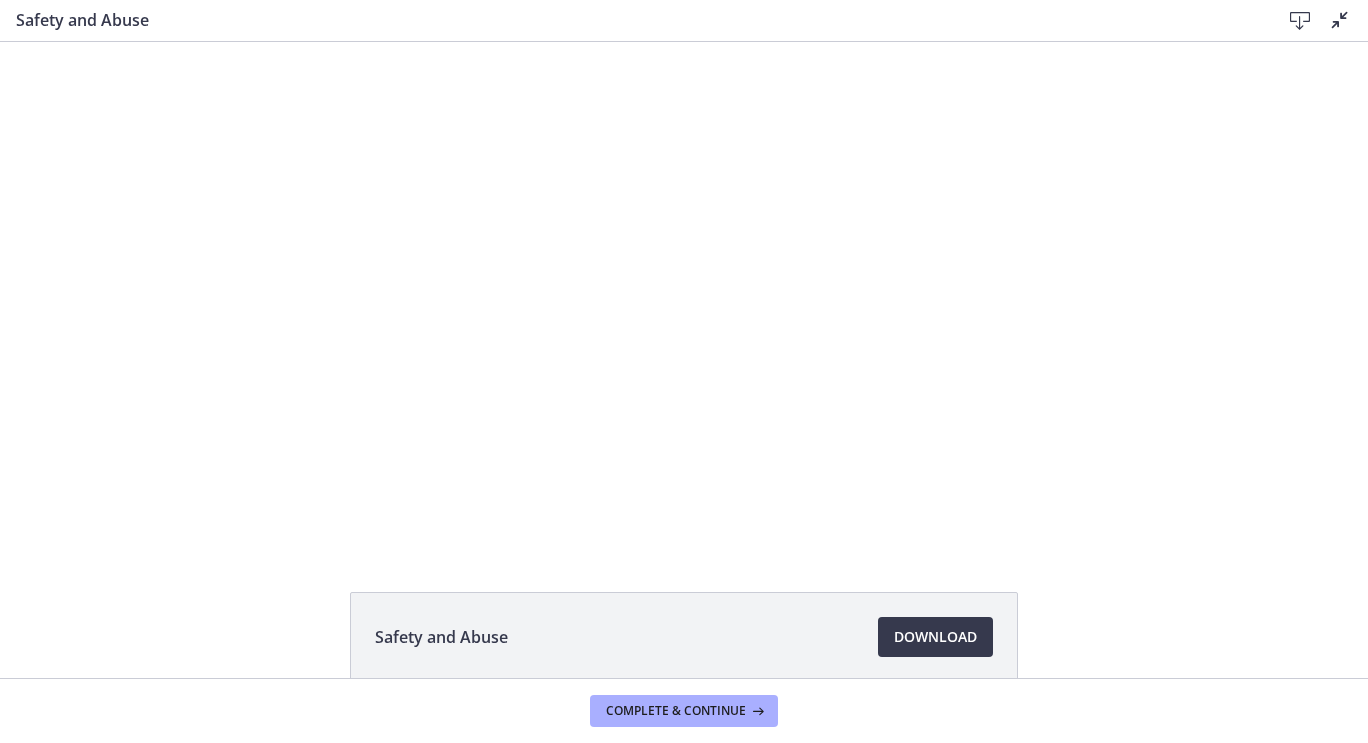 scroll, scrollTop: 0, scrollLeft: 0, axis: both 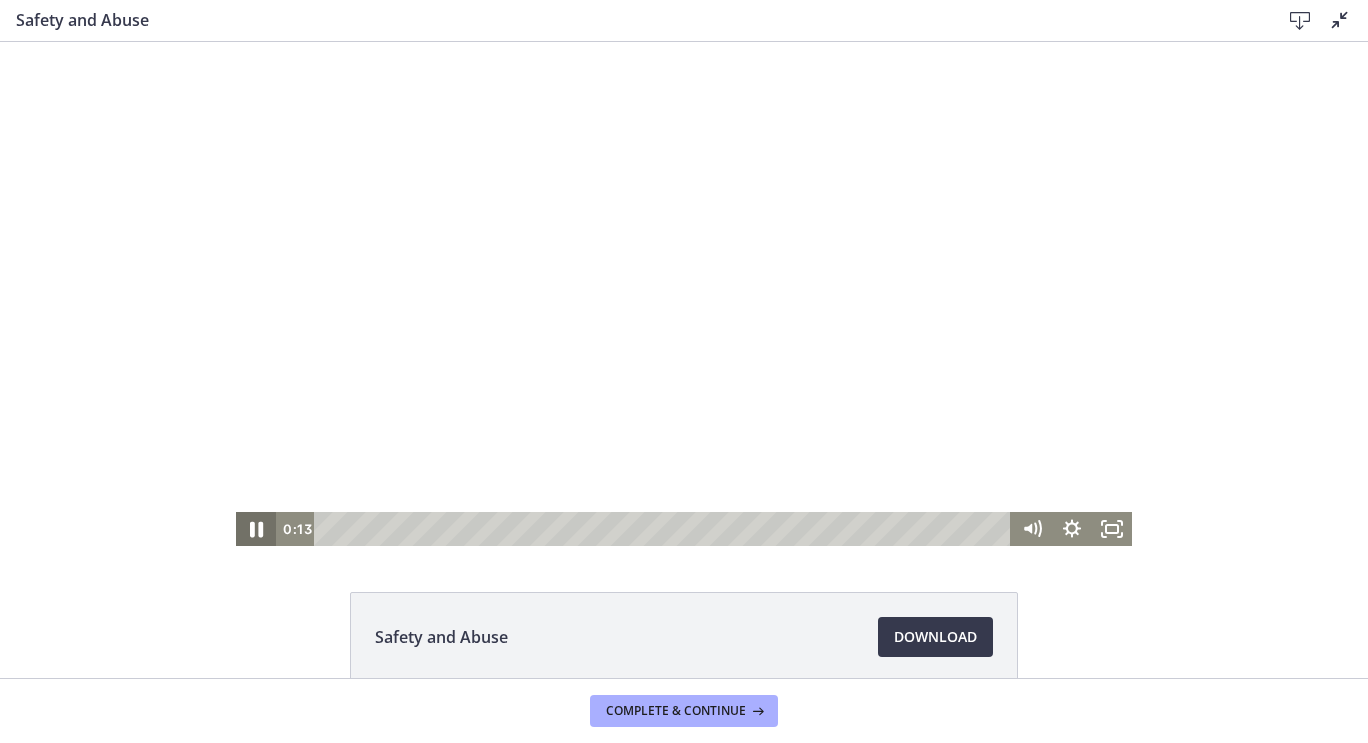 click 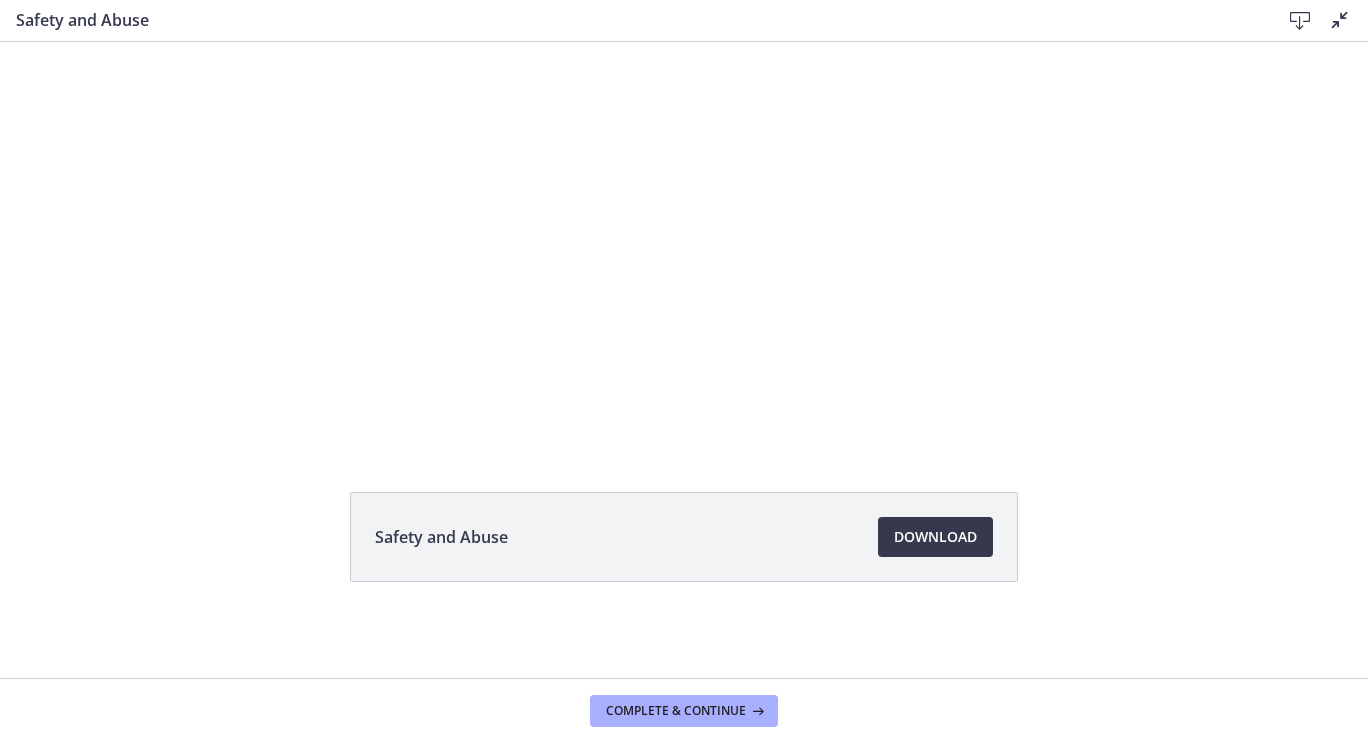 scroll, scrollTop: 0, scrollLeft: 0, axis: both 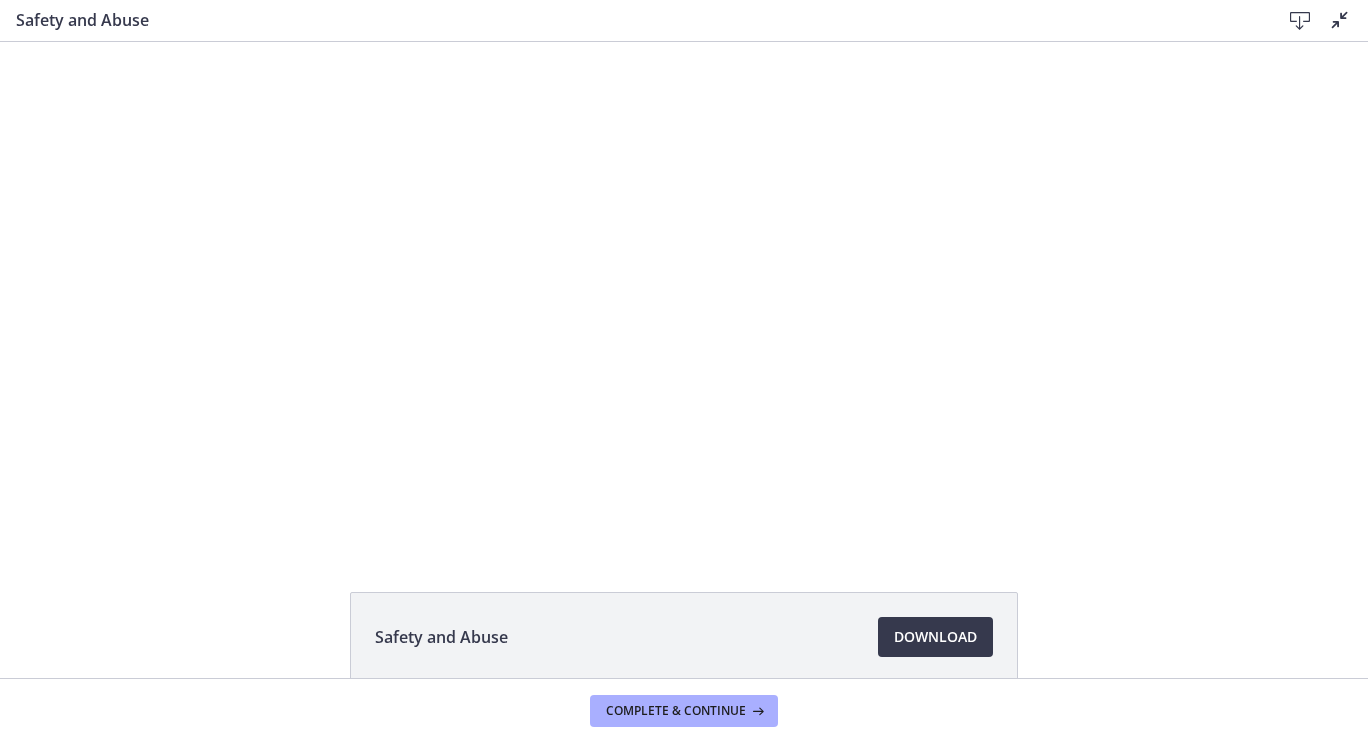 drag, startPoint x: 1361, startPoint y: 174, endPoint x: 1299, endPoint y: 41, distance: 146.74127 